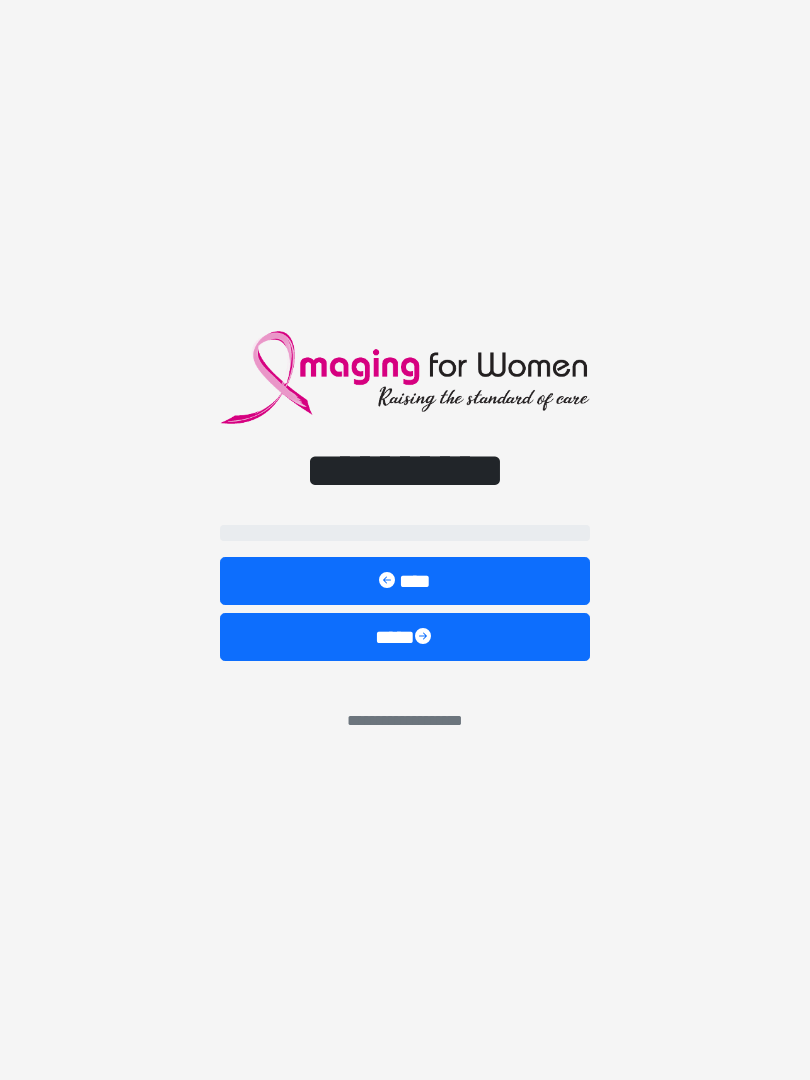 scroll, scrollTop: 0, scrollLeft: 0, axis: both 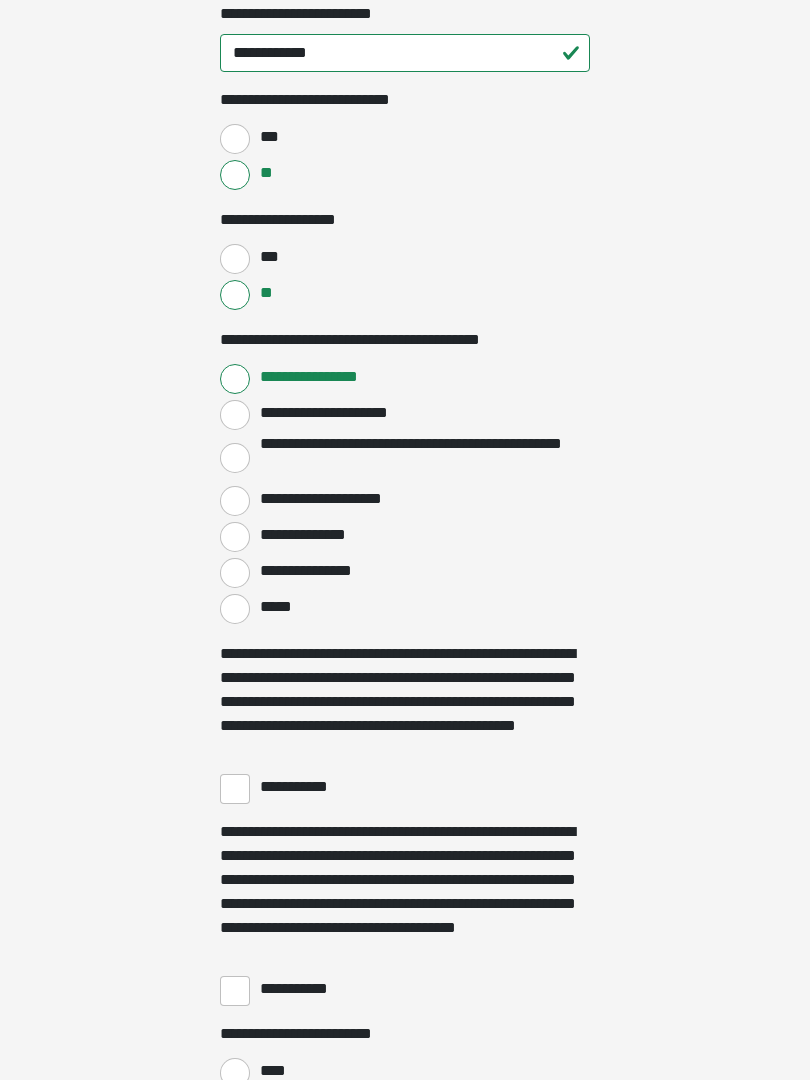 click on "**********" at bounding box center (303, 787) 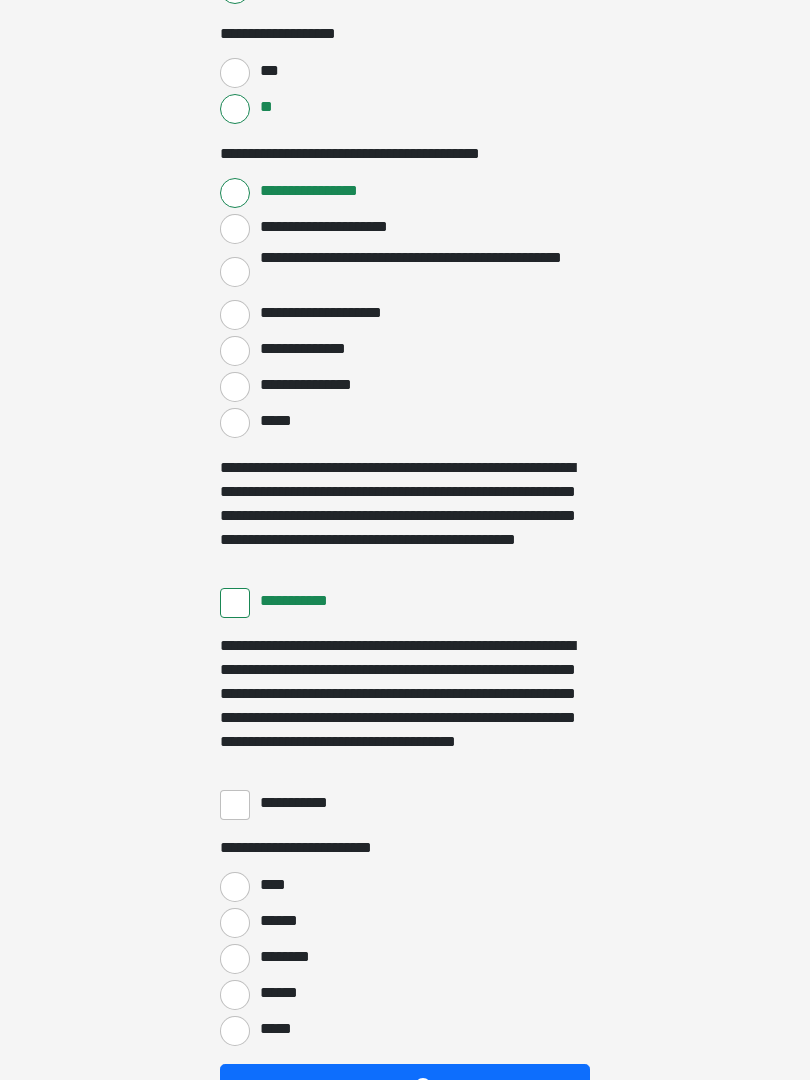 scroll, scrollTop: 3264, scrollLeft: 0, axis: vertical 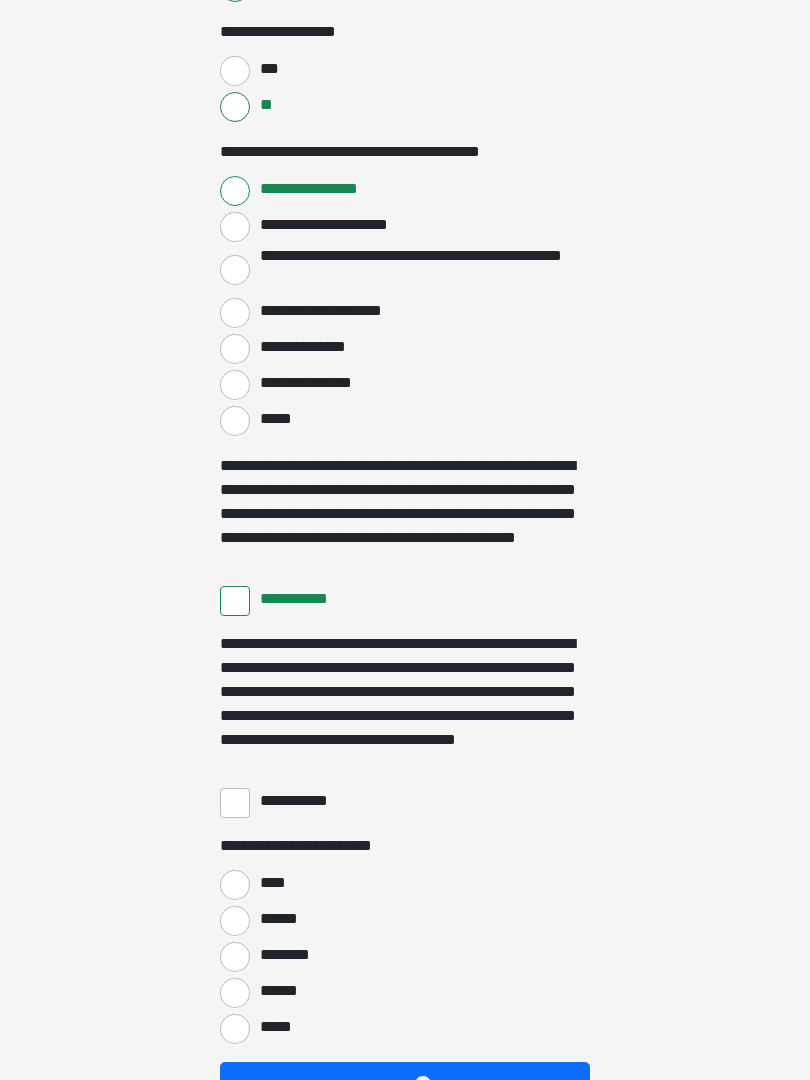 click on "**********" at bounding box center [235, 803] 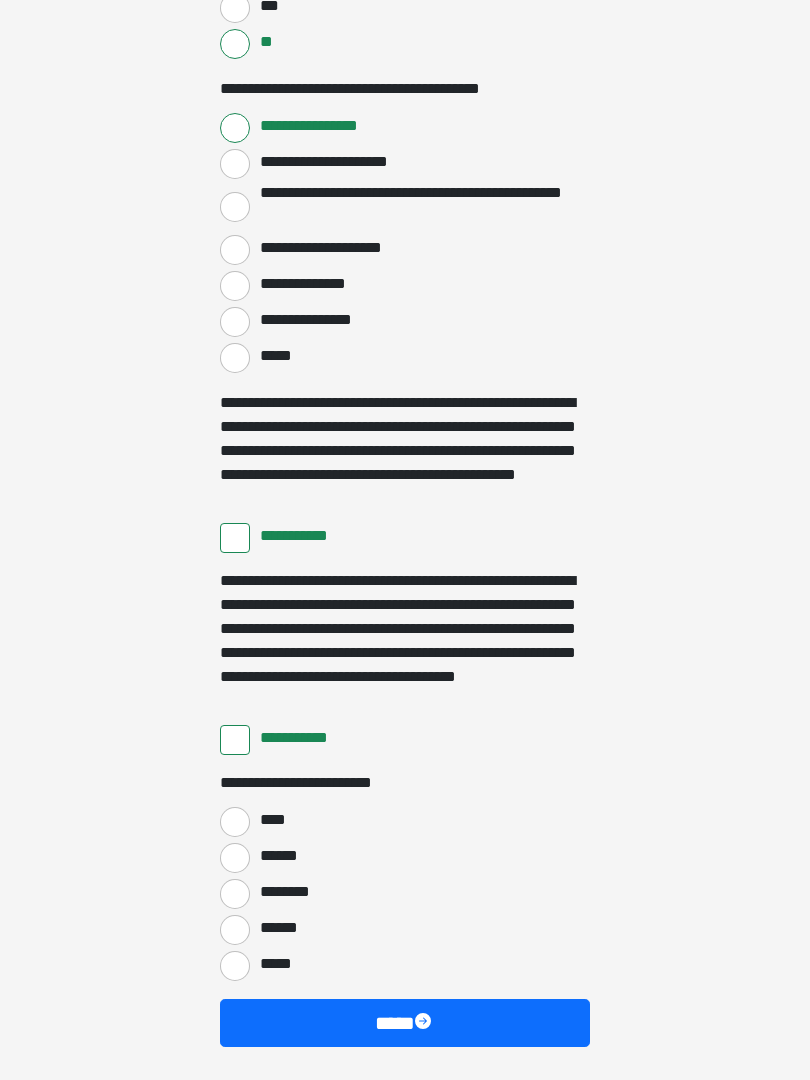 click on "****" at bounding box center [235, 823] 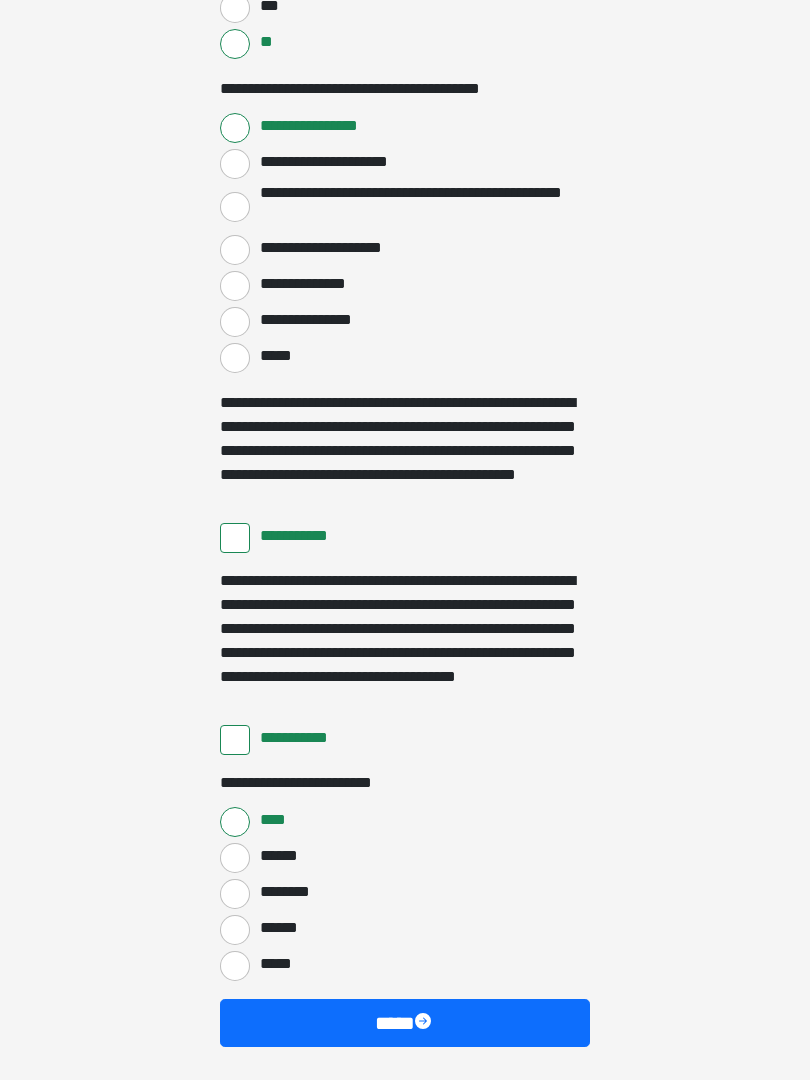 scroll, scrollTop: 3327, scrollLeft: 0, axis: vertical 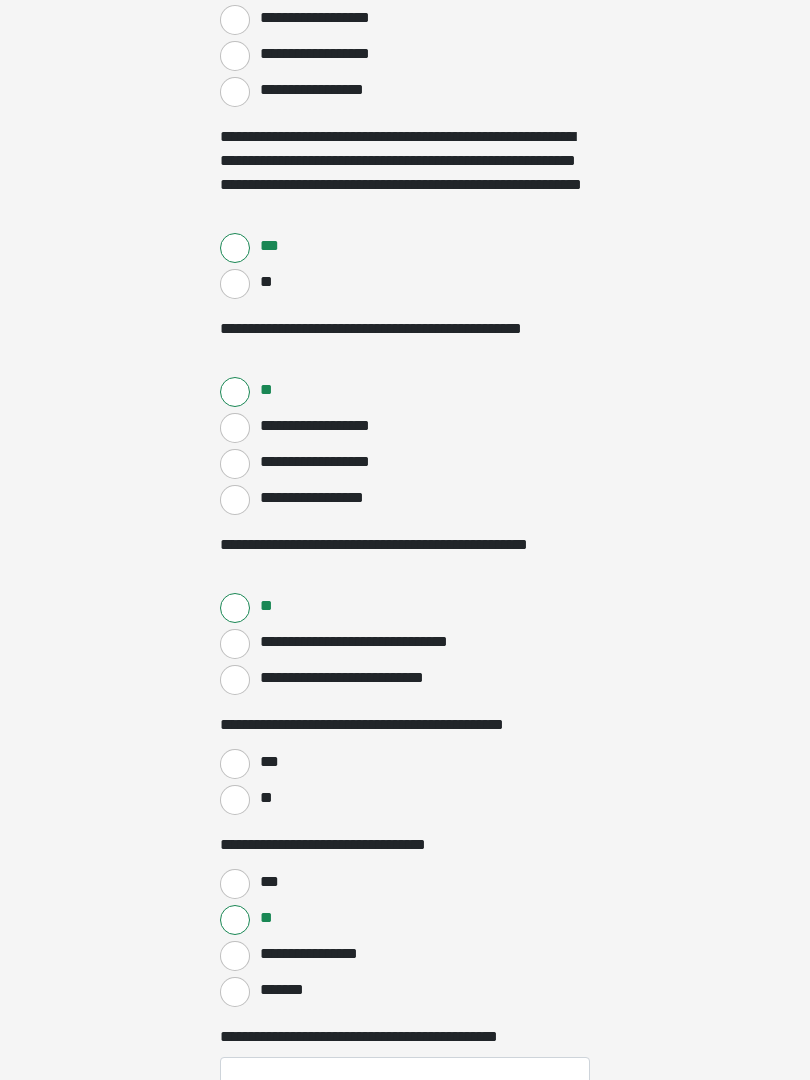 click on "***" at bounding box center (235, 765) 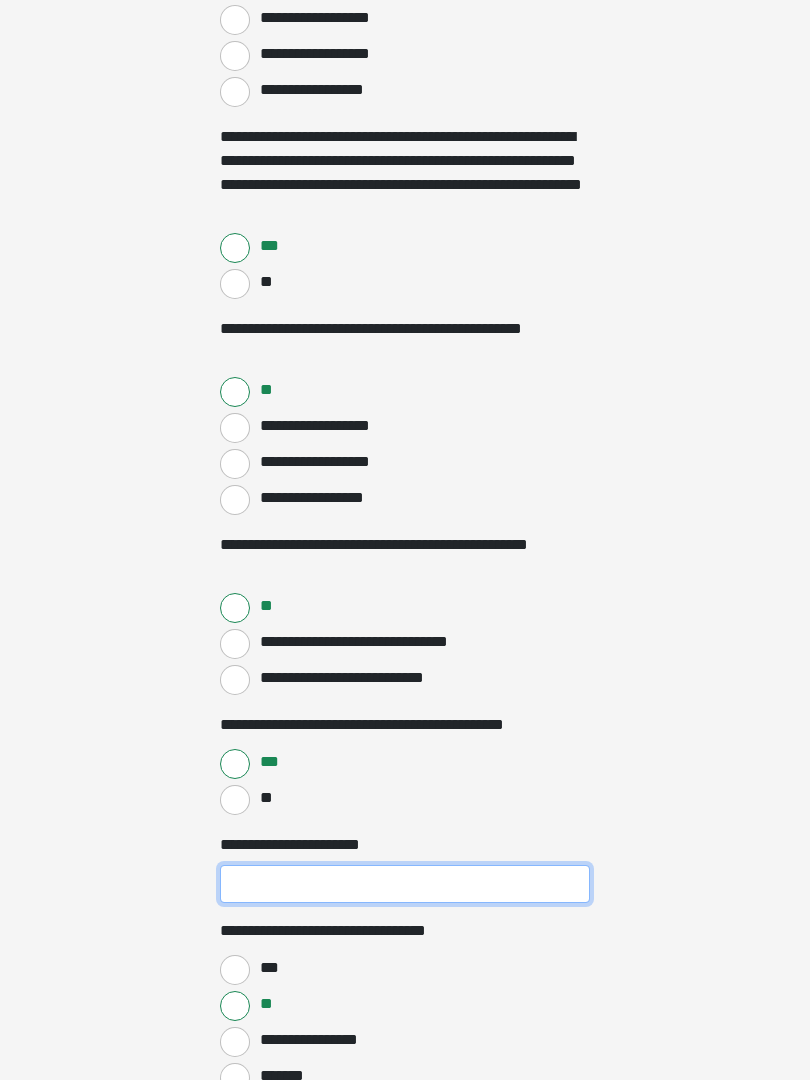 click on "**********" at bounding box center [405, 884] 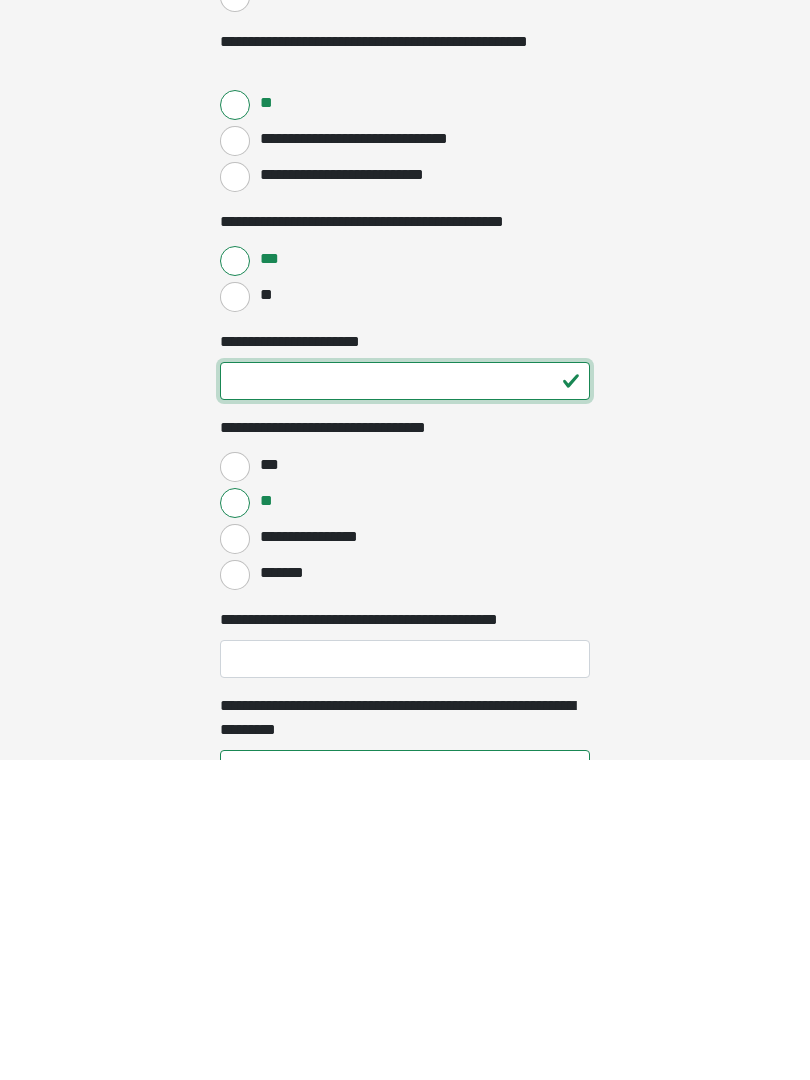 type on "**" 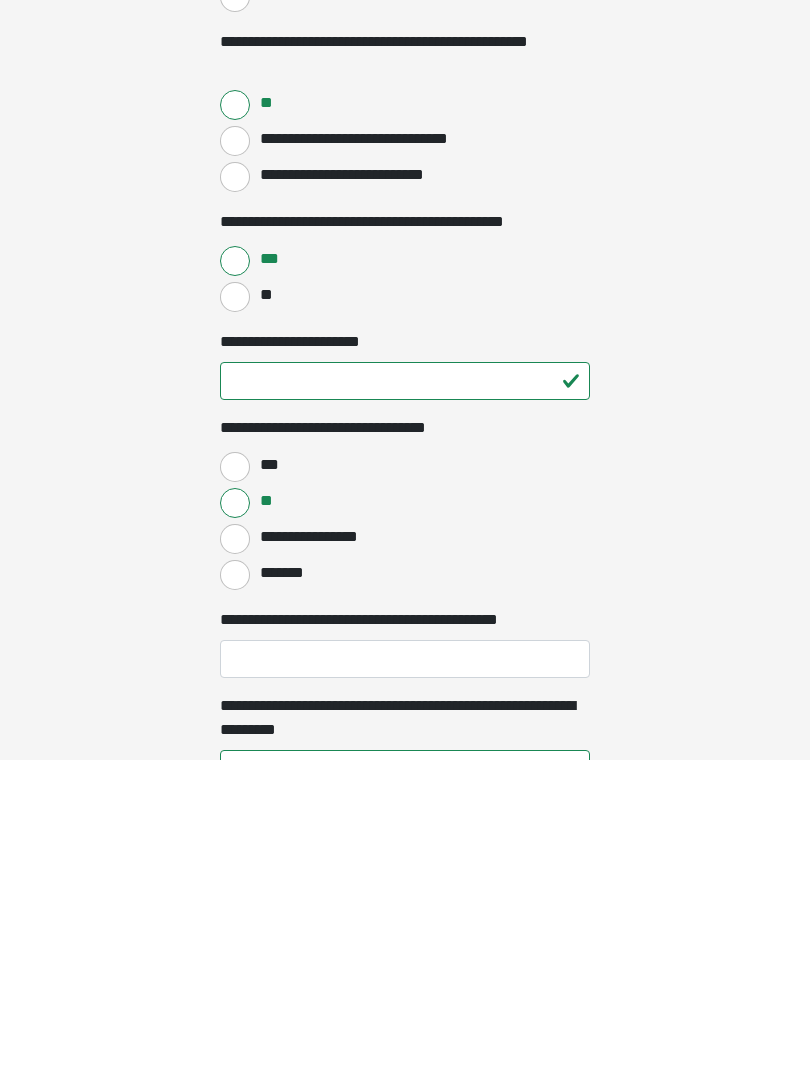 click on "**********" at bounding box center [405, -400] 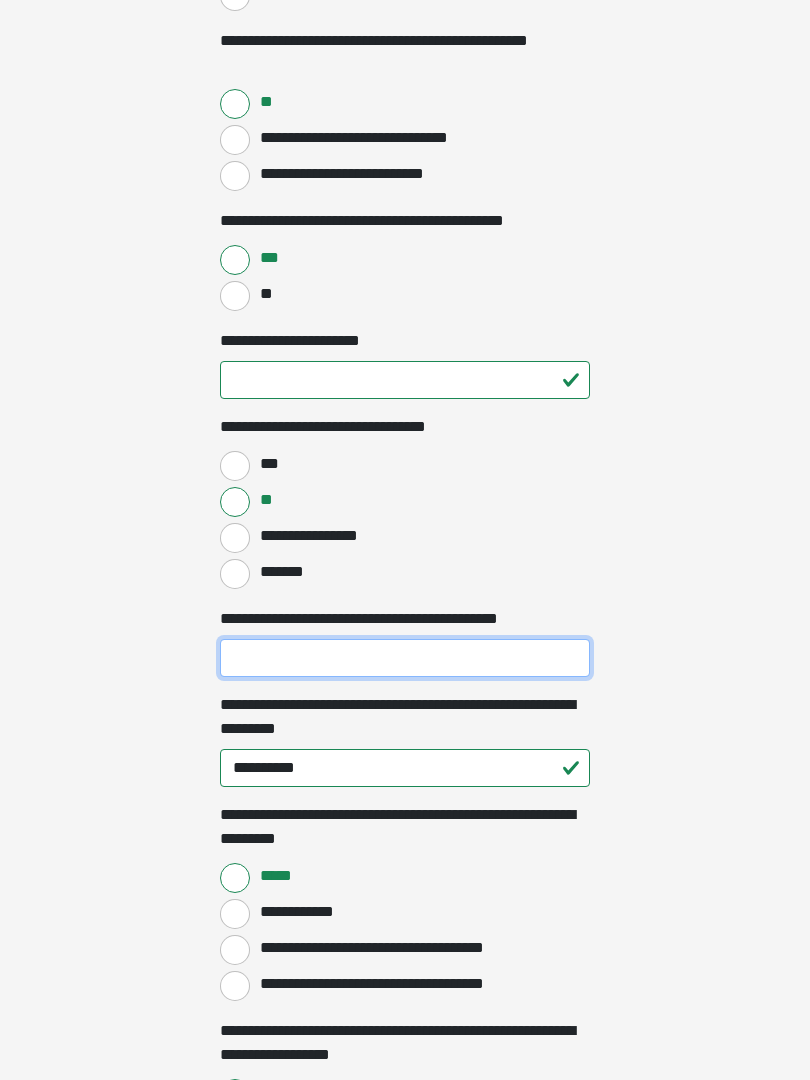 click on "**********" at bounding box center [405, 658] 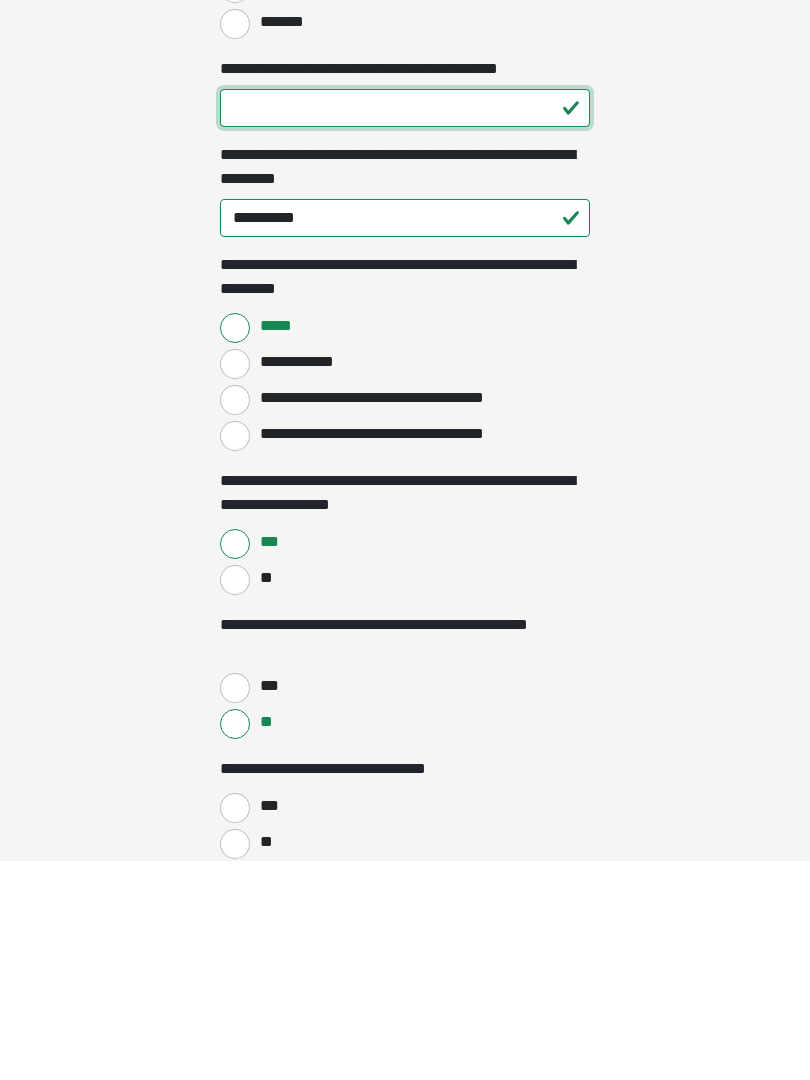 scroll, scrollTop: 1603, scrollLeft: 0, axis: vertical 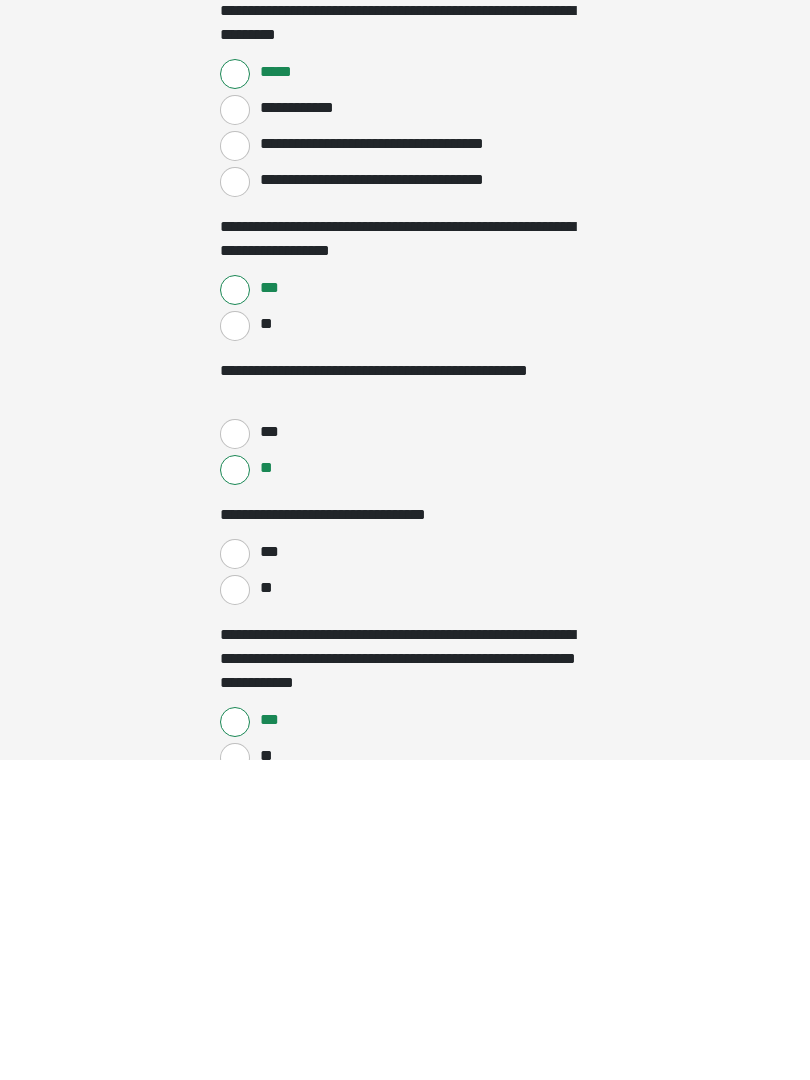 type on "**" 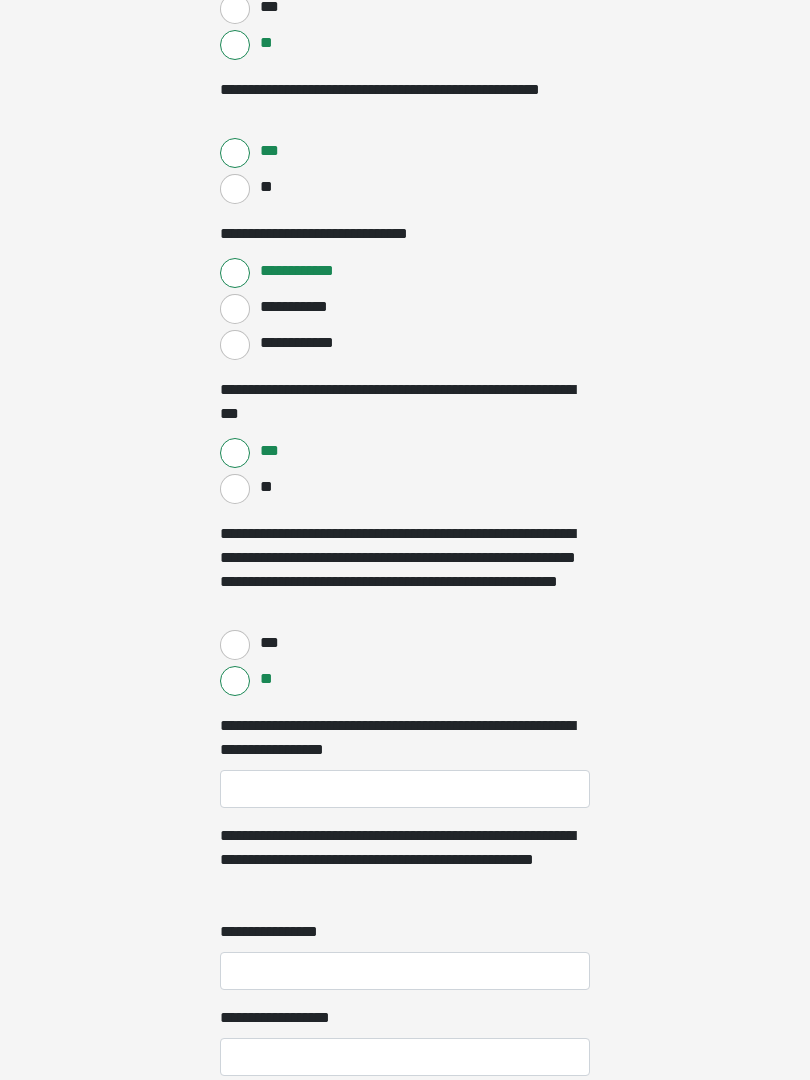 scroll, scrollTop: 4358, scrollLeft: 0, axis: vertical 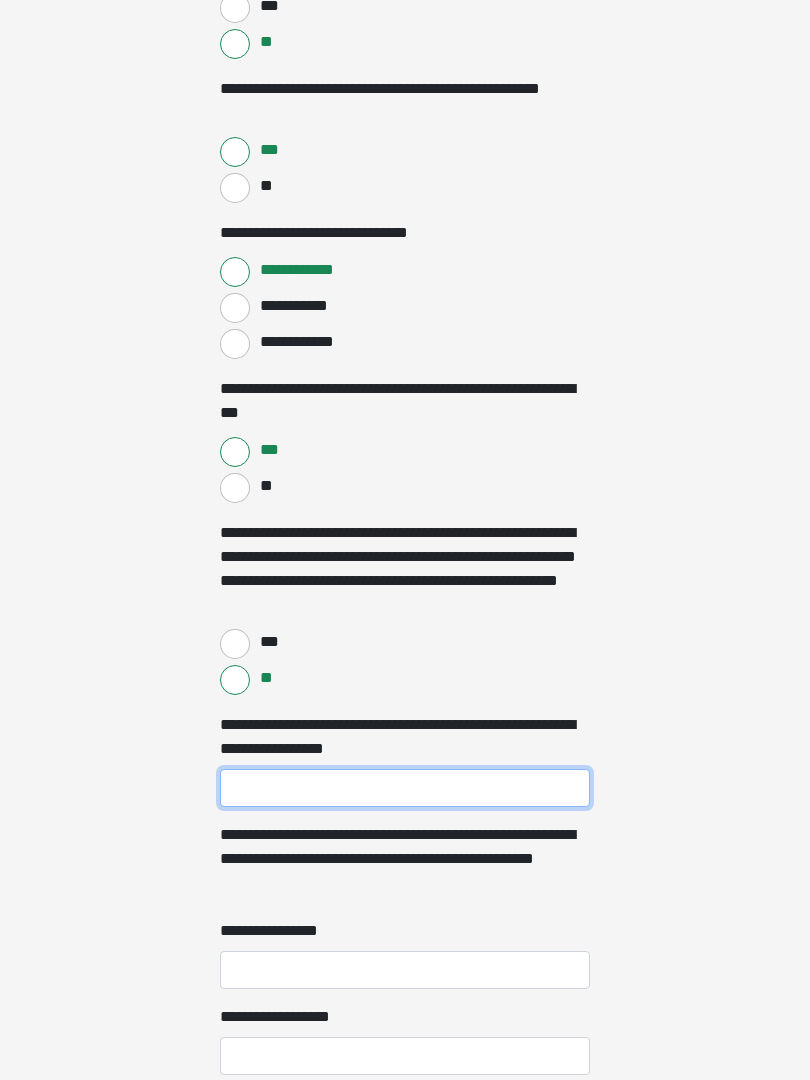 click on "**********" at bounding box center [405, 789] 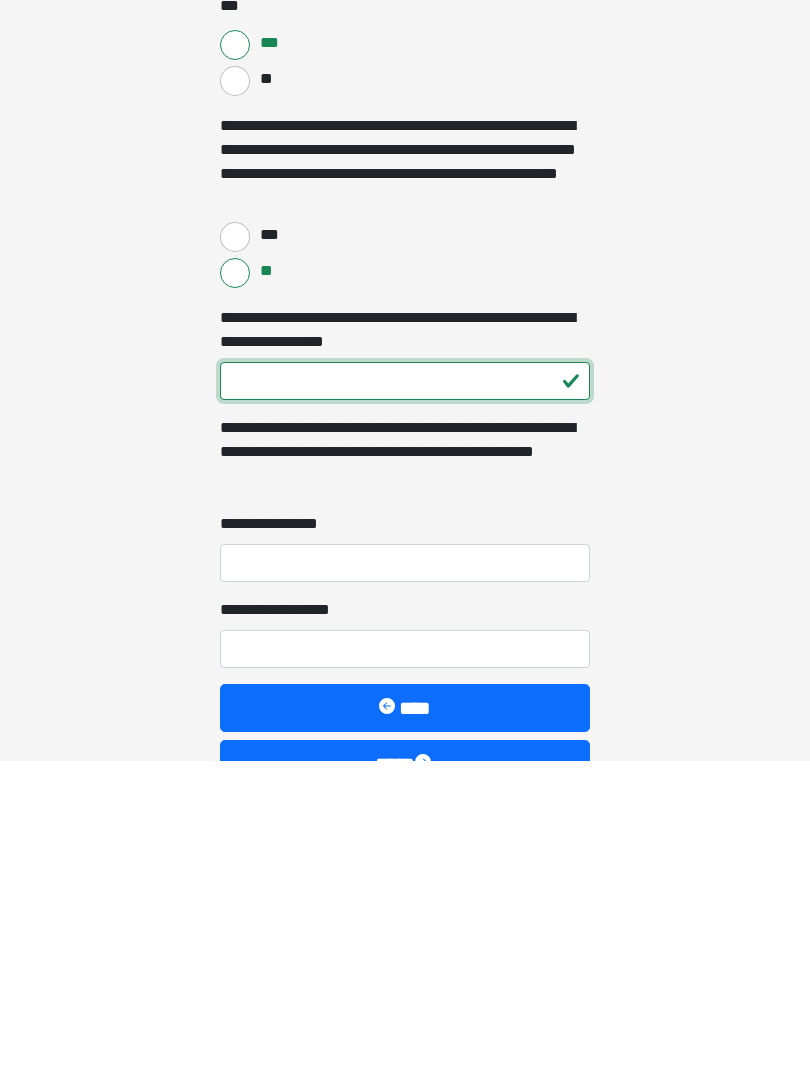 type on "***" 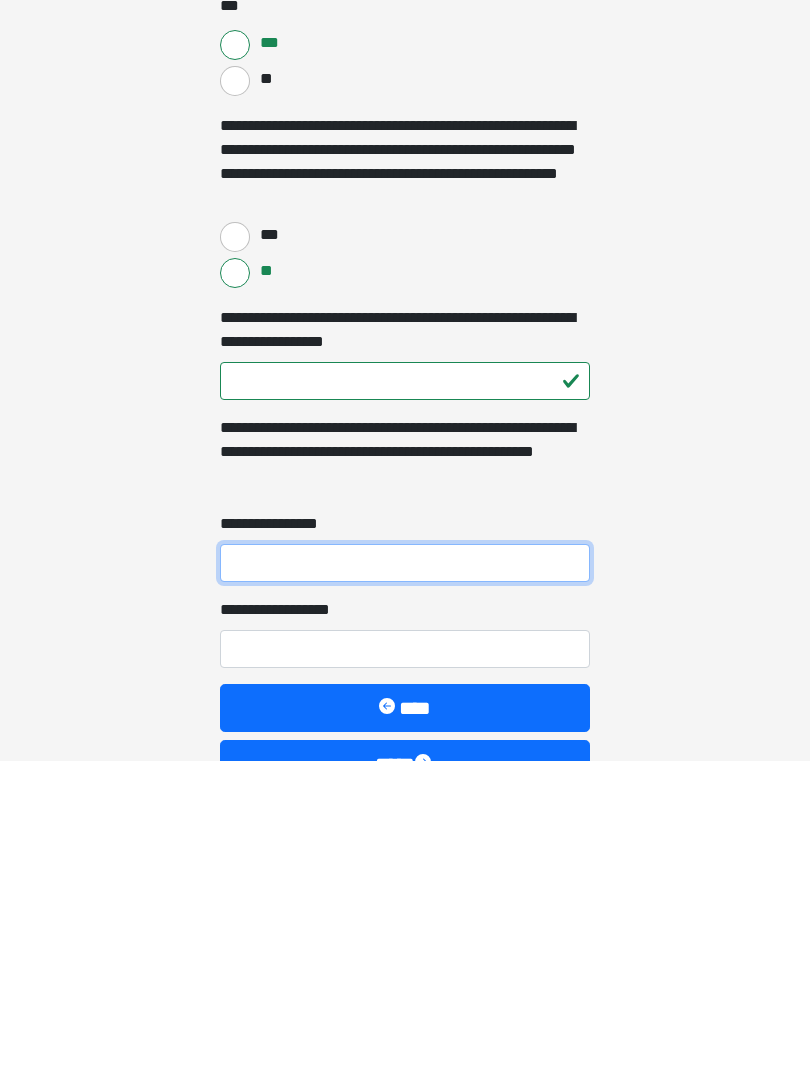 click on "**********" at bounding box center [405, 883] 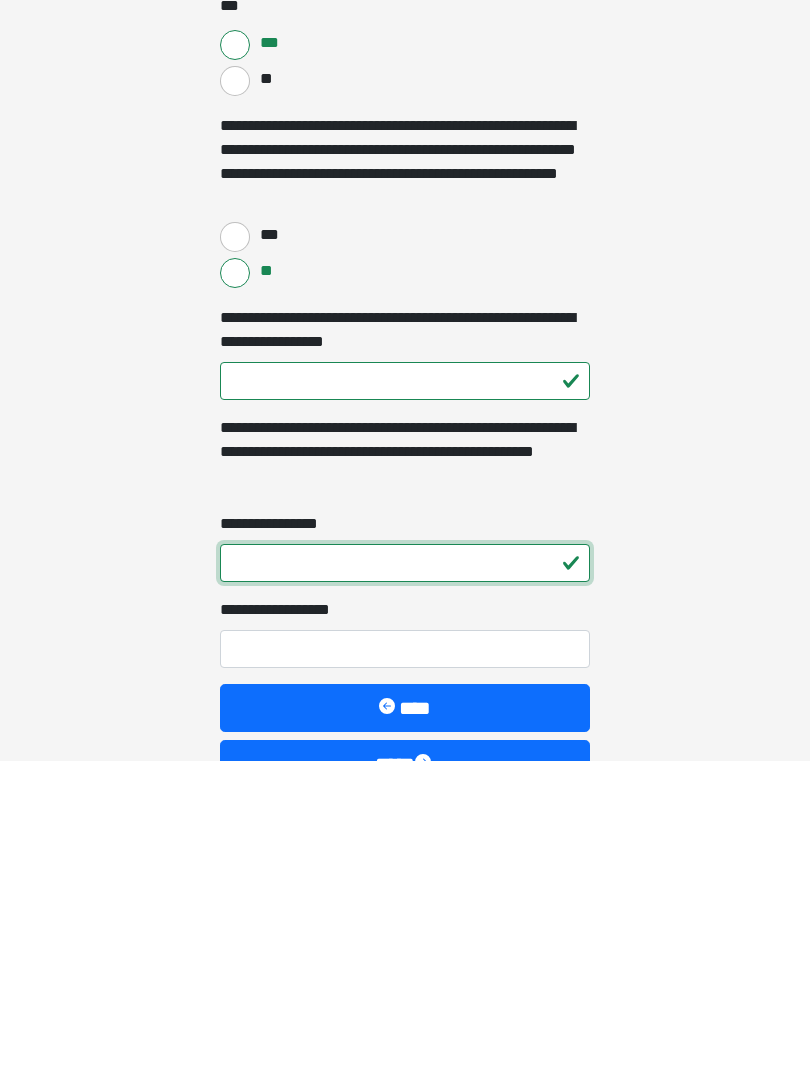 type on "*" 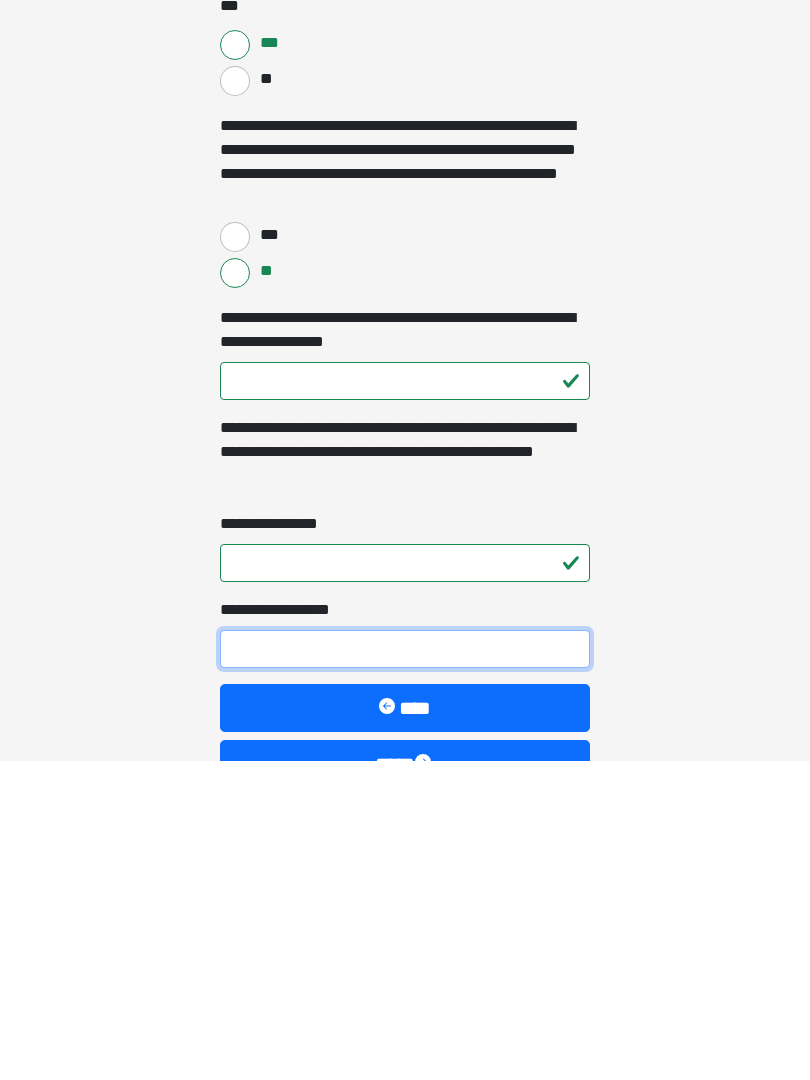 click on "**********" at bounding box center [405, 969] 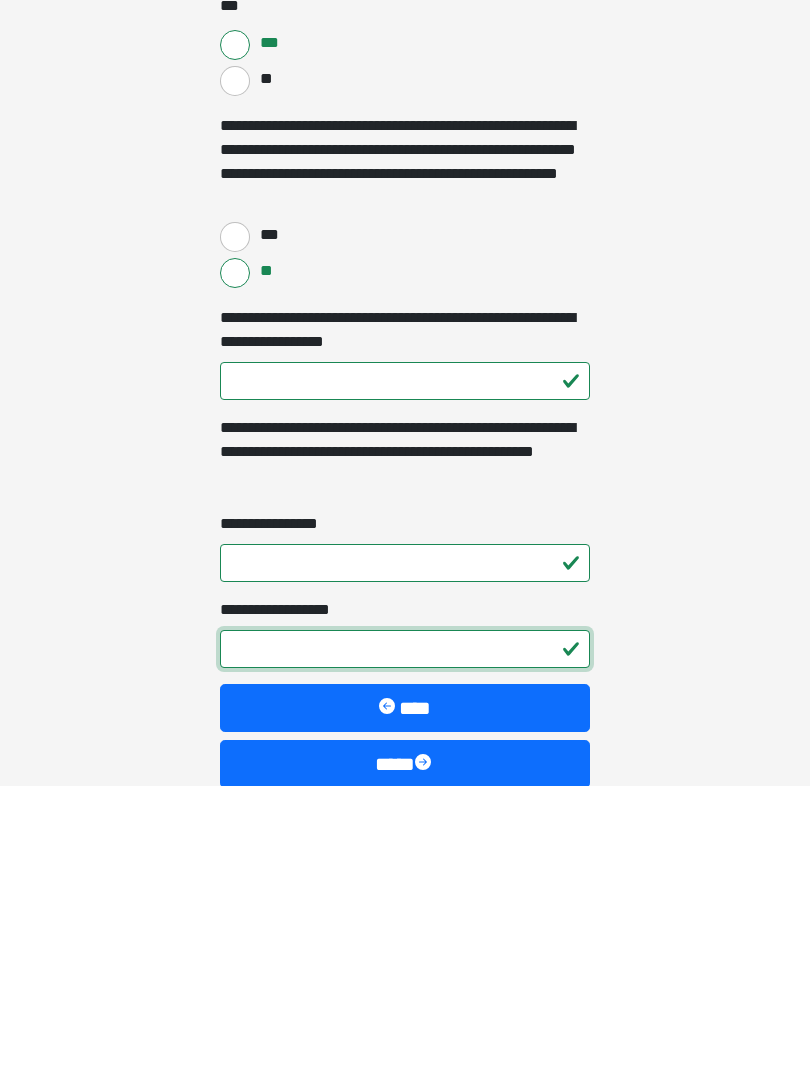 scroll, scrollTop: 4575, scrollLeft: 0, axis: vertical 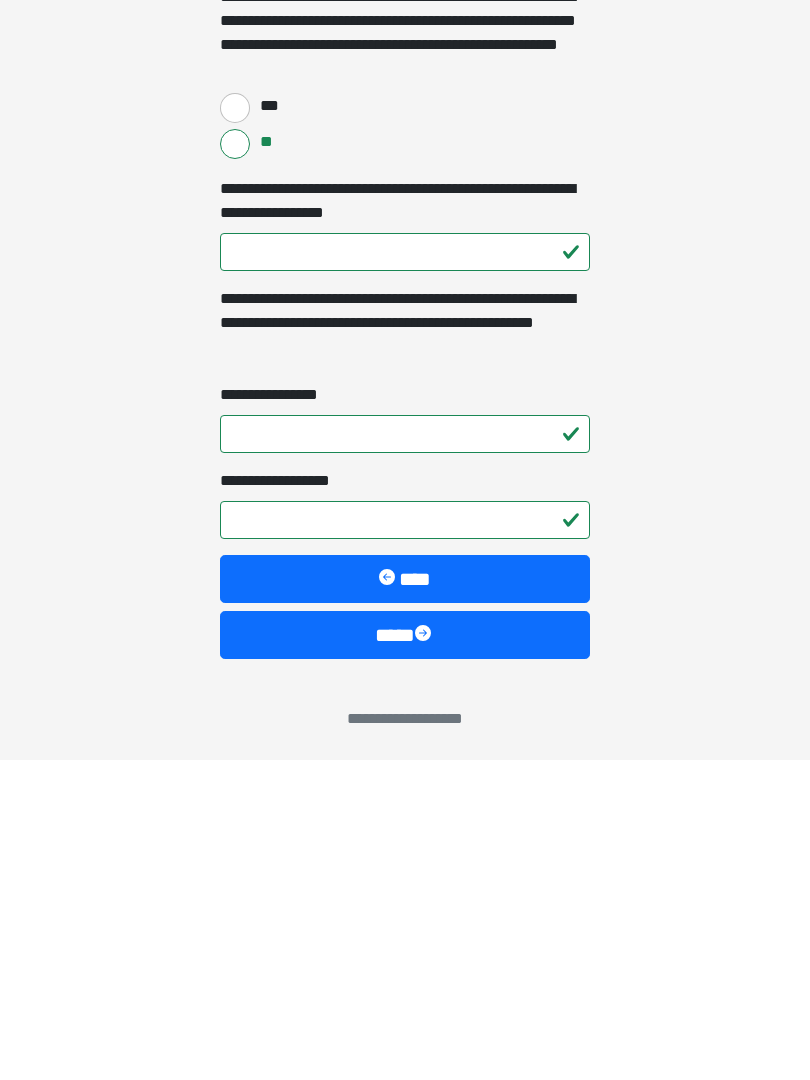 click on "****" at bounding box center (405, 955) 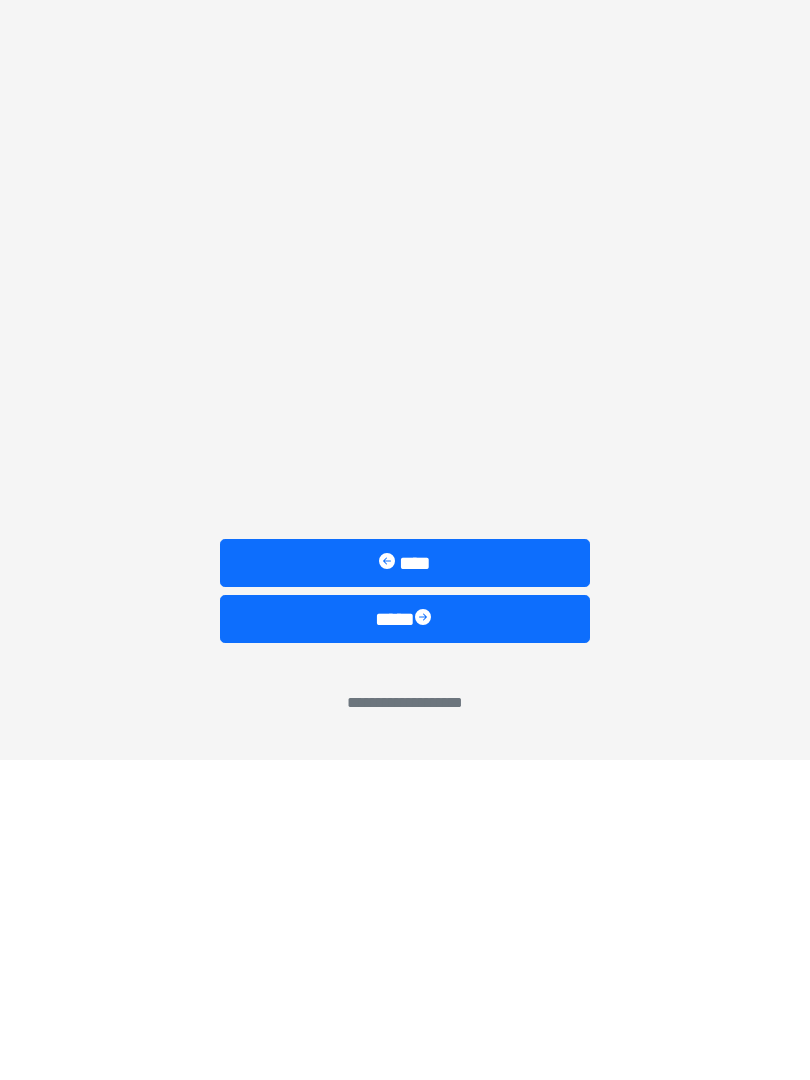 scroll, scrollTop: 1217, scrollLeft: 0, axis: vertical 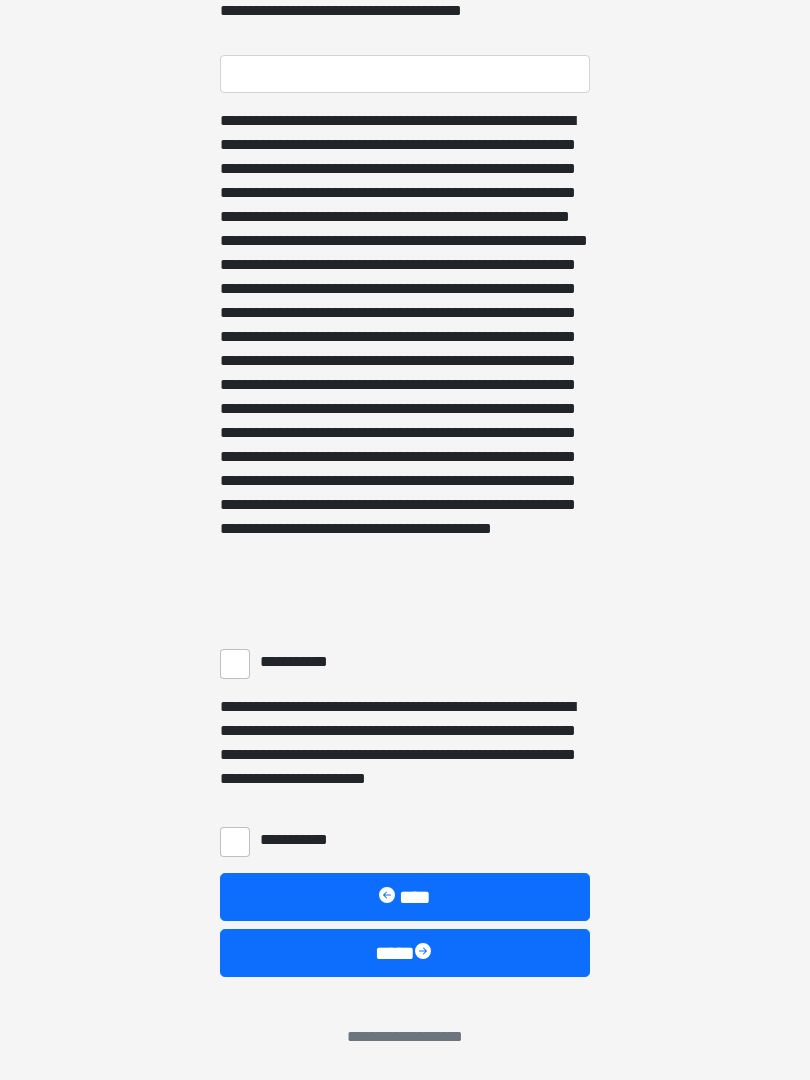 click on "**********" at bounding box center (235, 664) 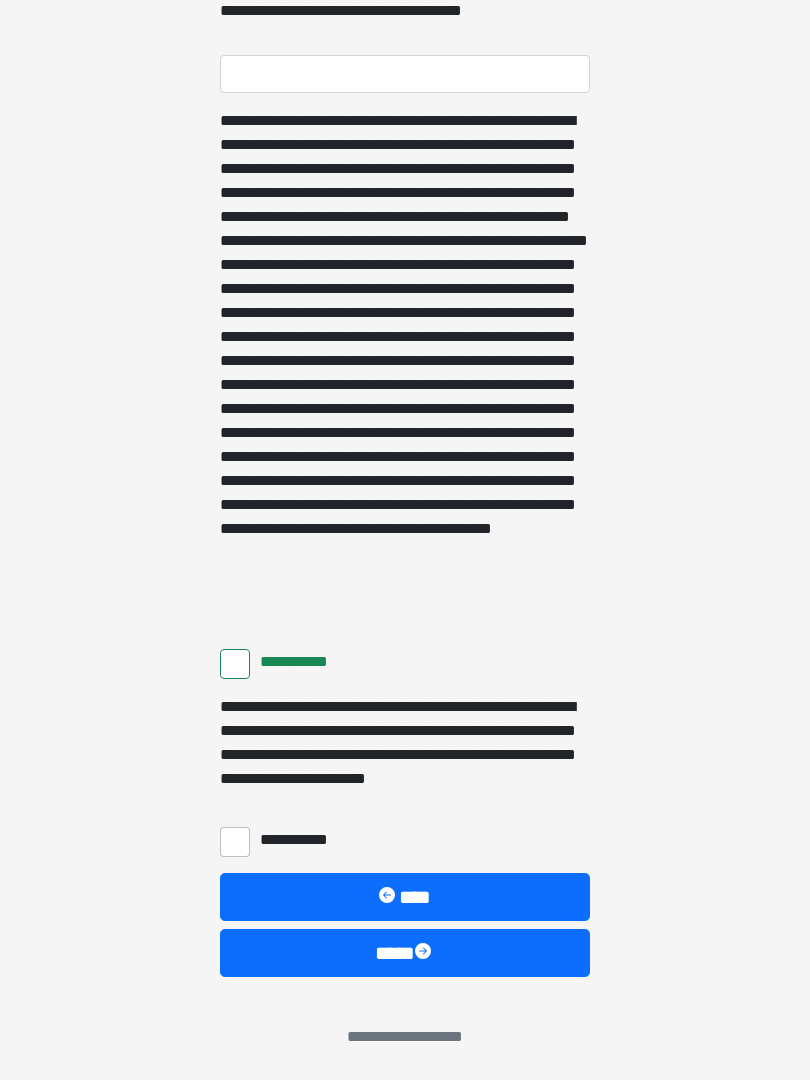 click on "**********" at bounding box center (235, 842) 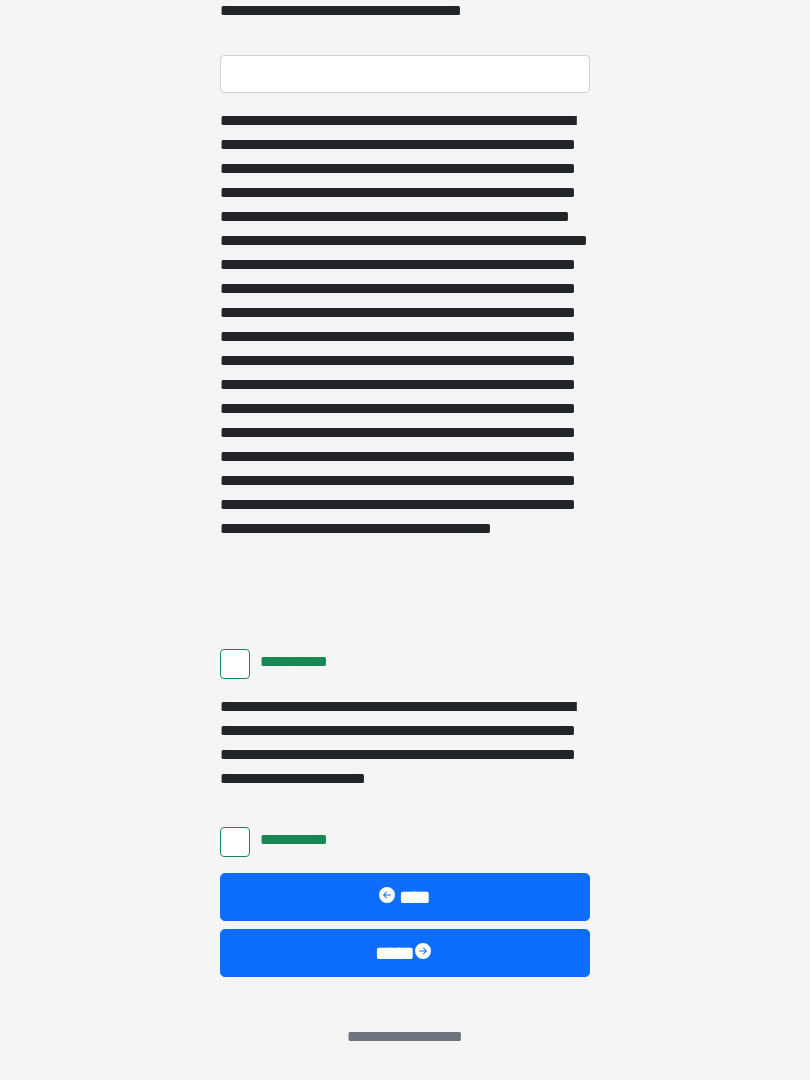 click on "****" at bounding box center (405, 953) 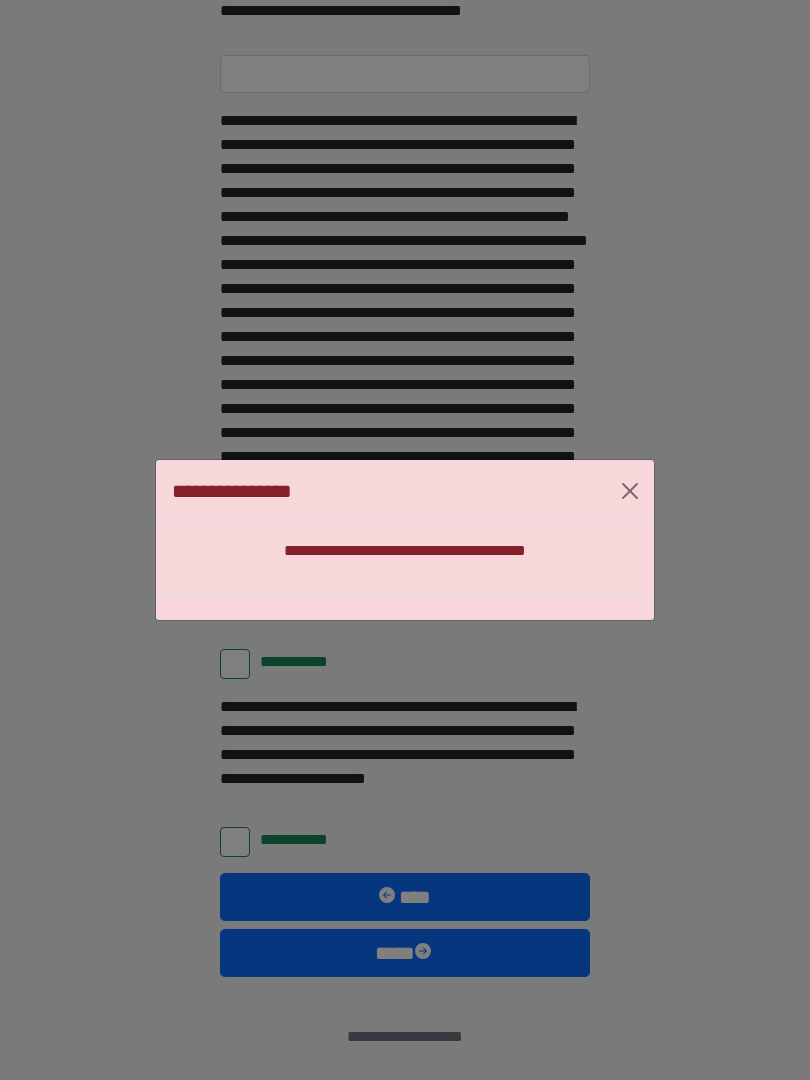 click on "**********" at bounding box center (405, 540) 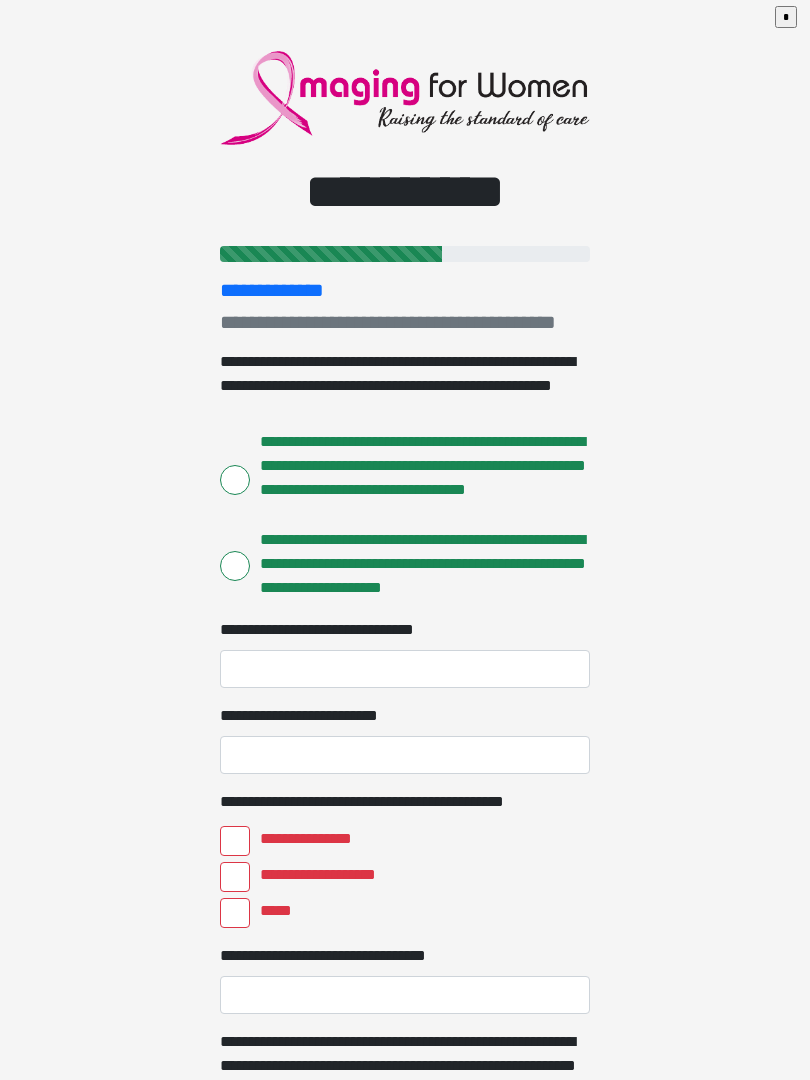scroll, scrollTop: 0, scrollLeft: 0, axis: both 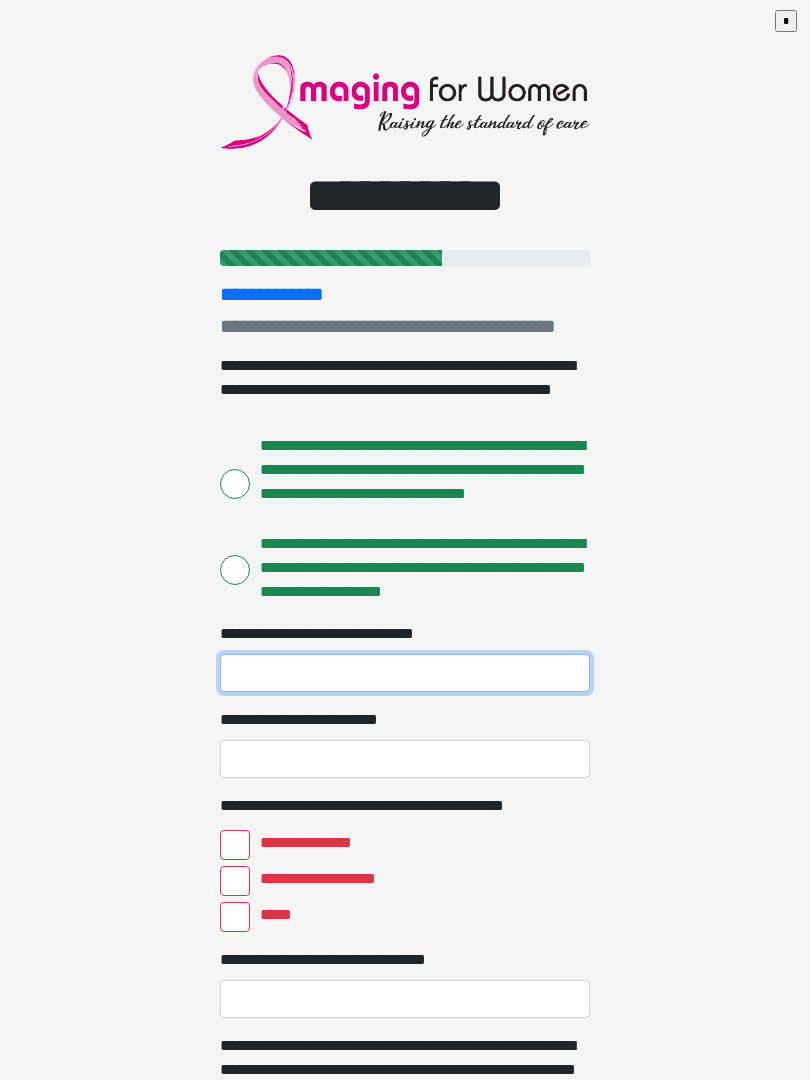click on "**********" at bounding box center (405, 673) 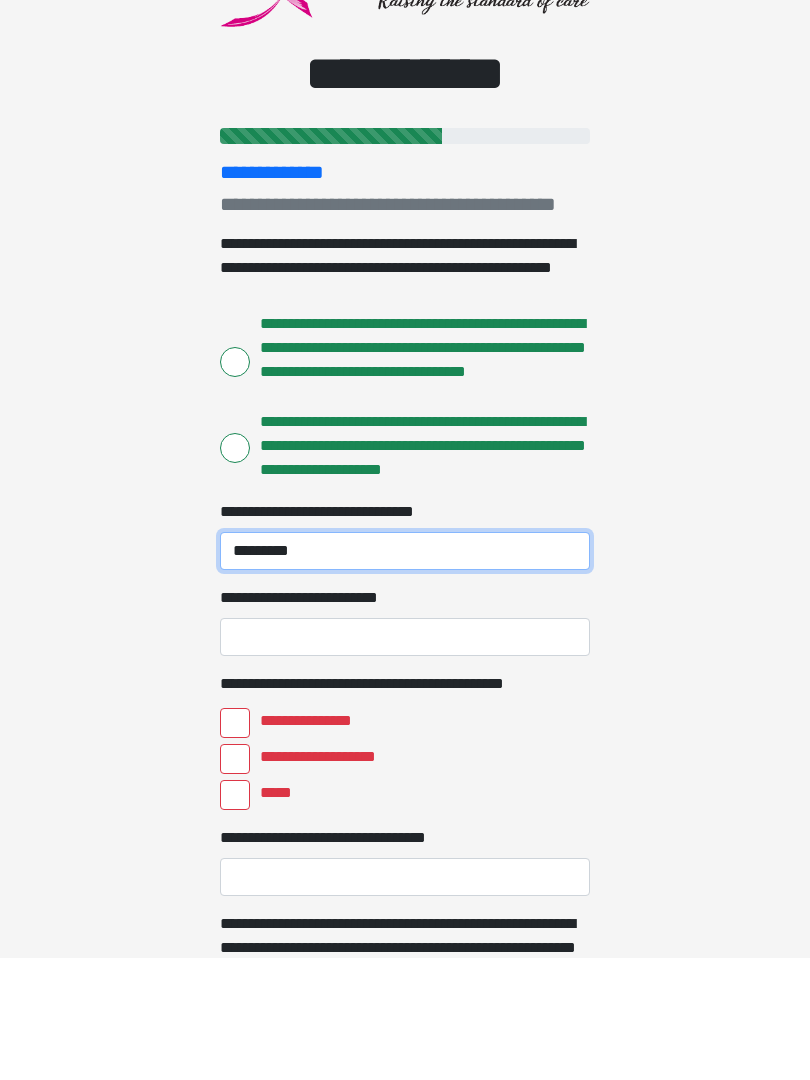 type on "*********" 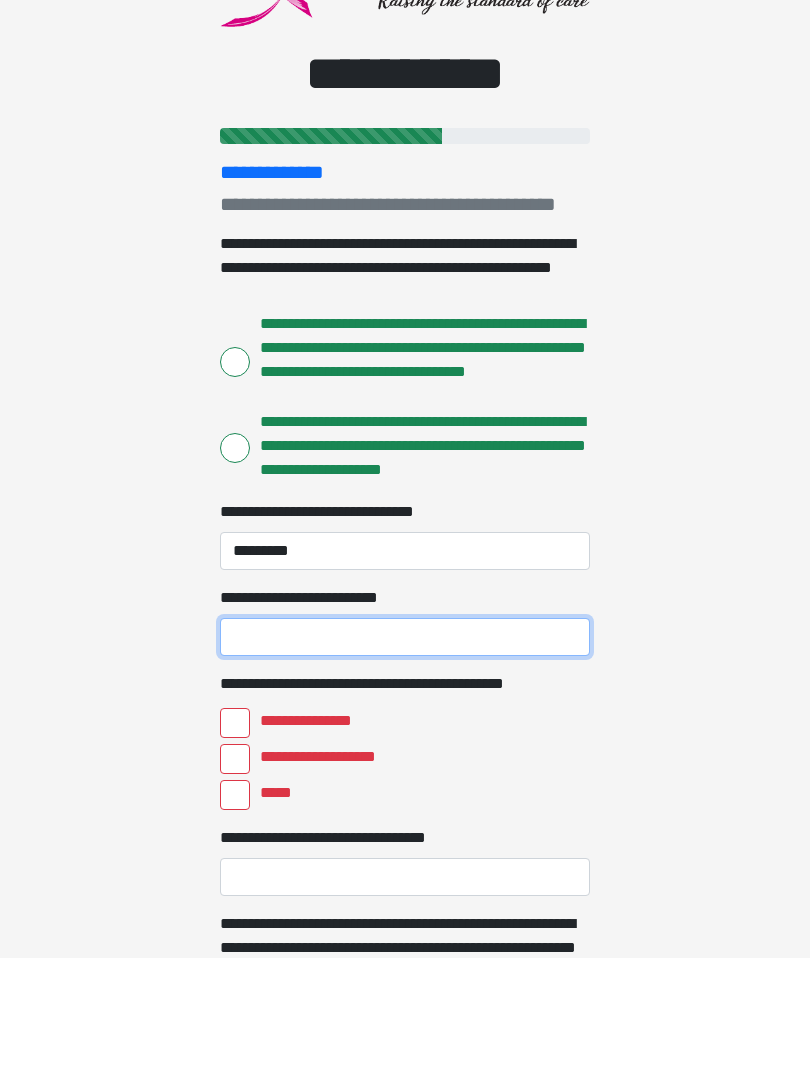 click on "**********" at bounding box center [405, 759] 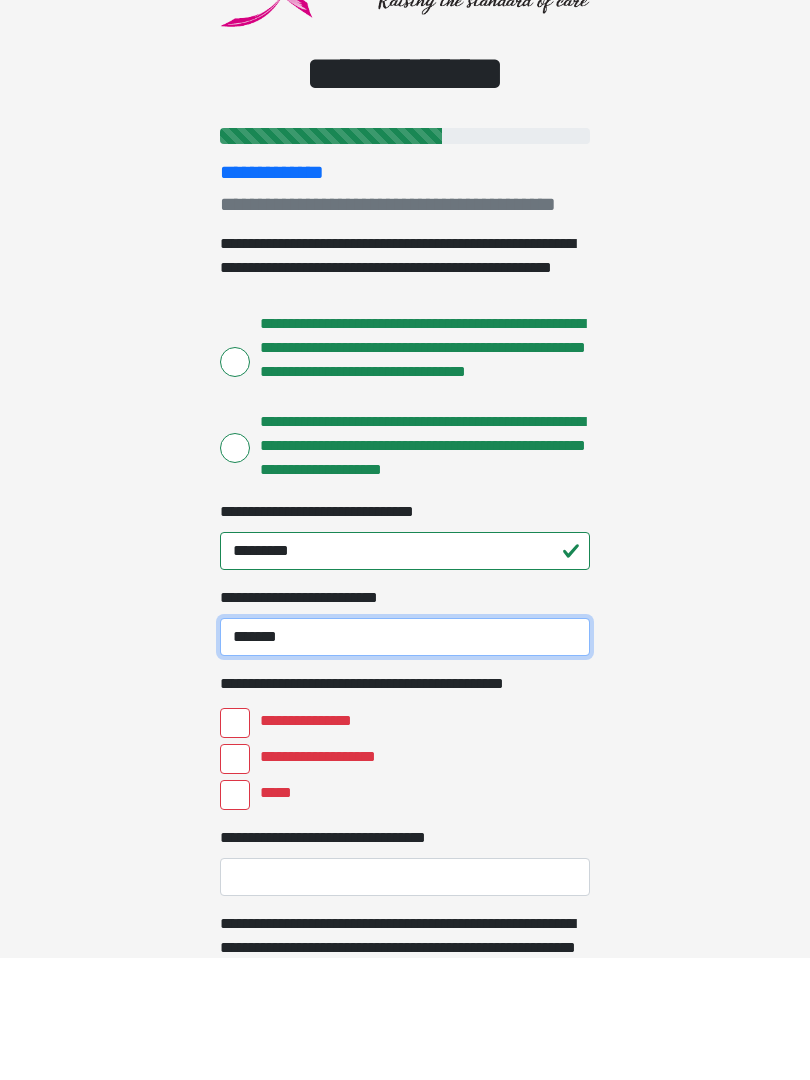scroll, scrollTop: 14, scrollLeft: 0, axis: vertical 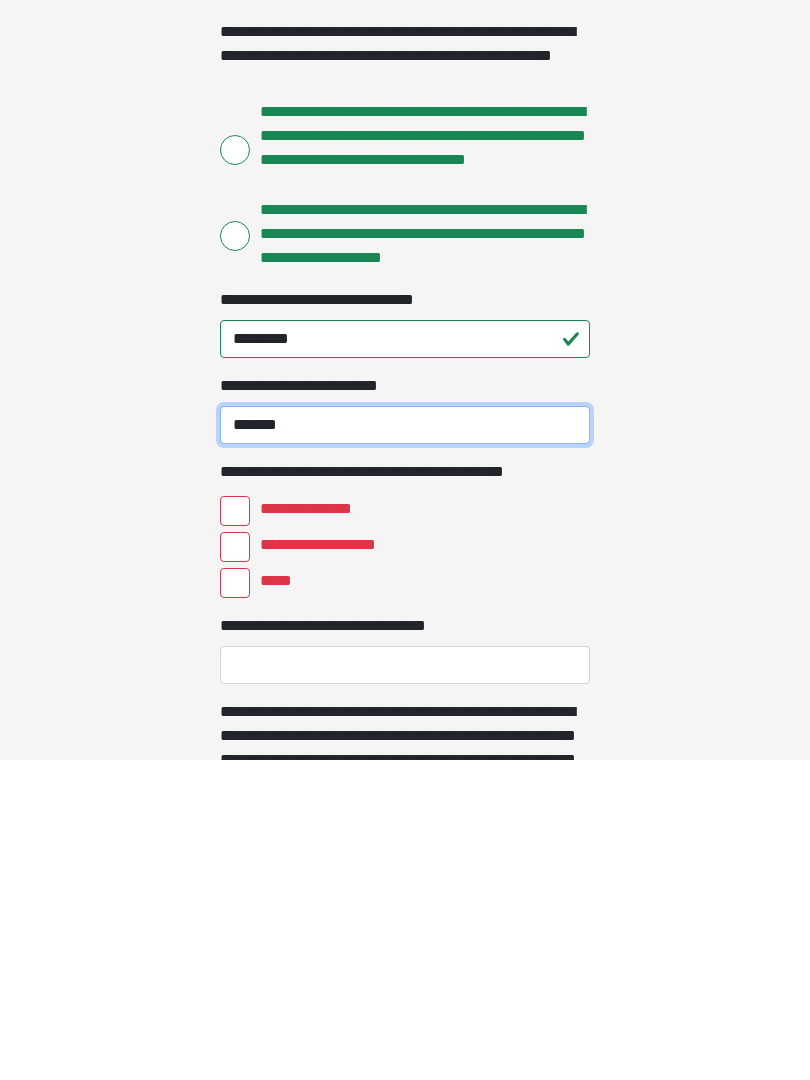type on "*******" 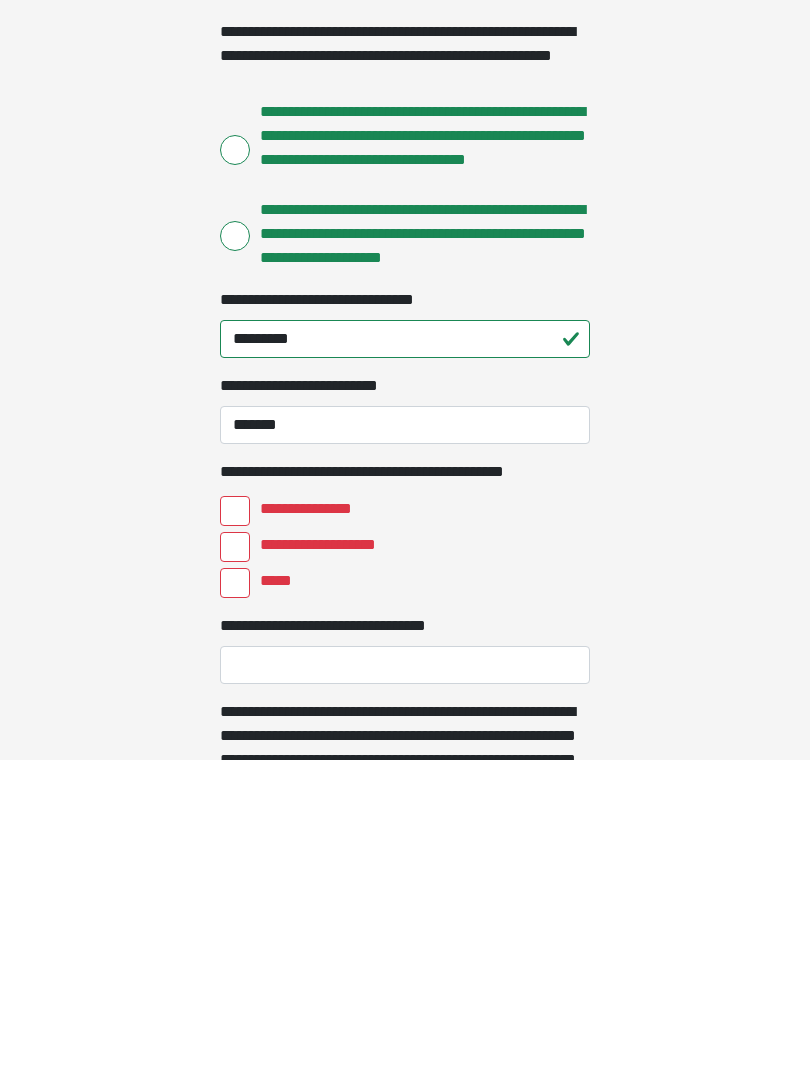 click on "**********" at bounding box center (315, 829) 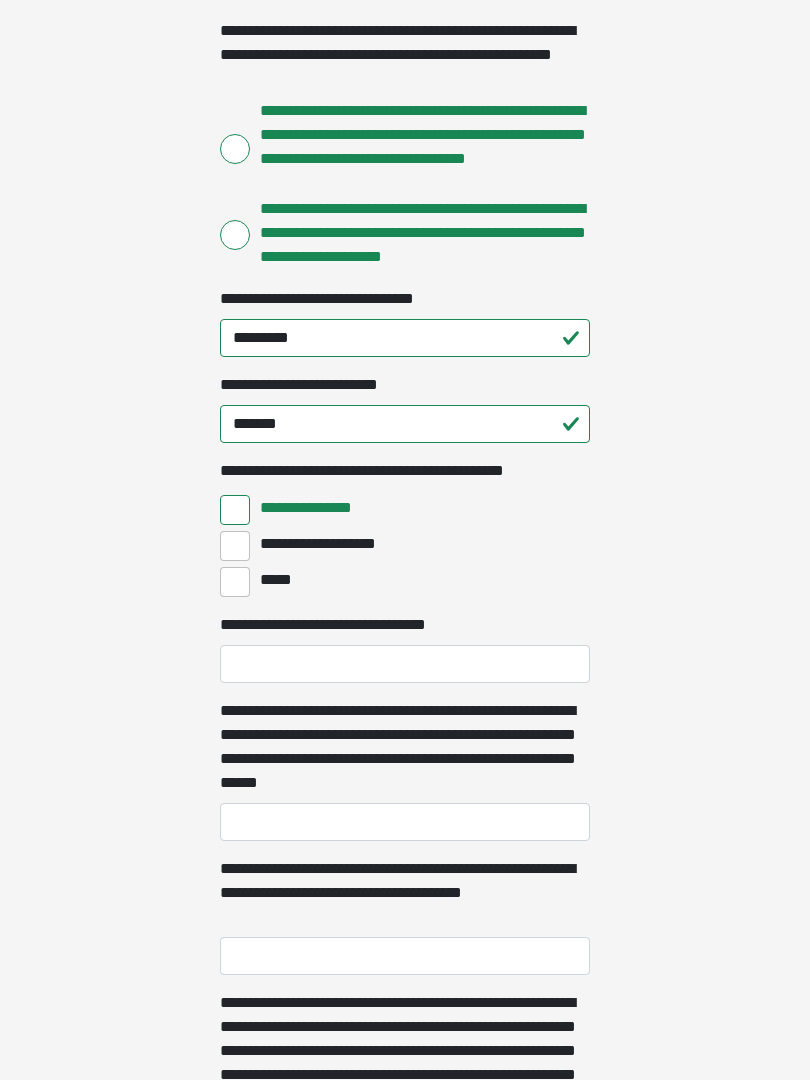 click on "**********" at bounding box center [320, 544] 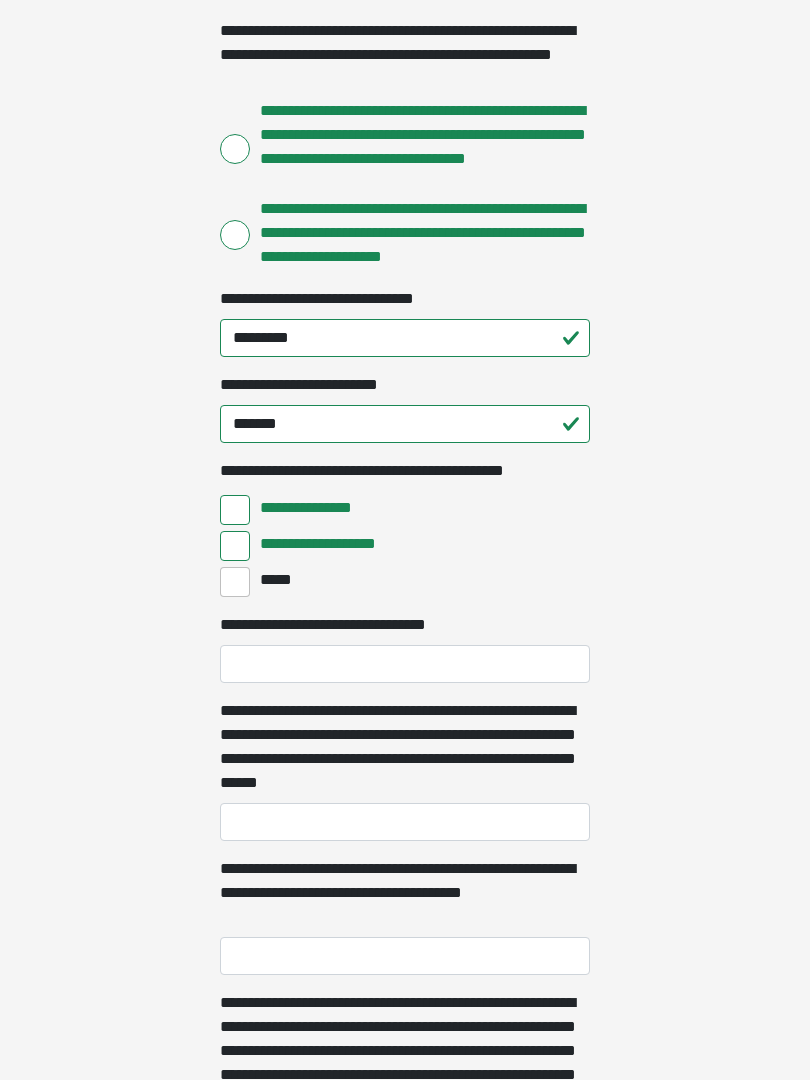 click on "*****" at bounding box center (235, 582) 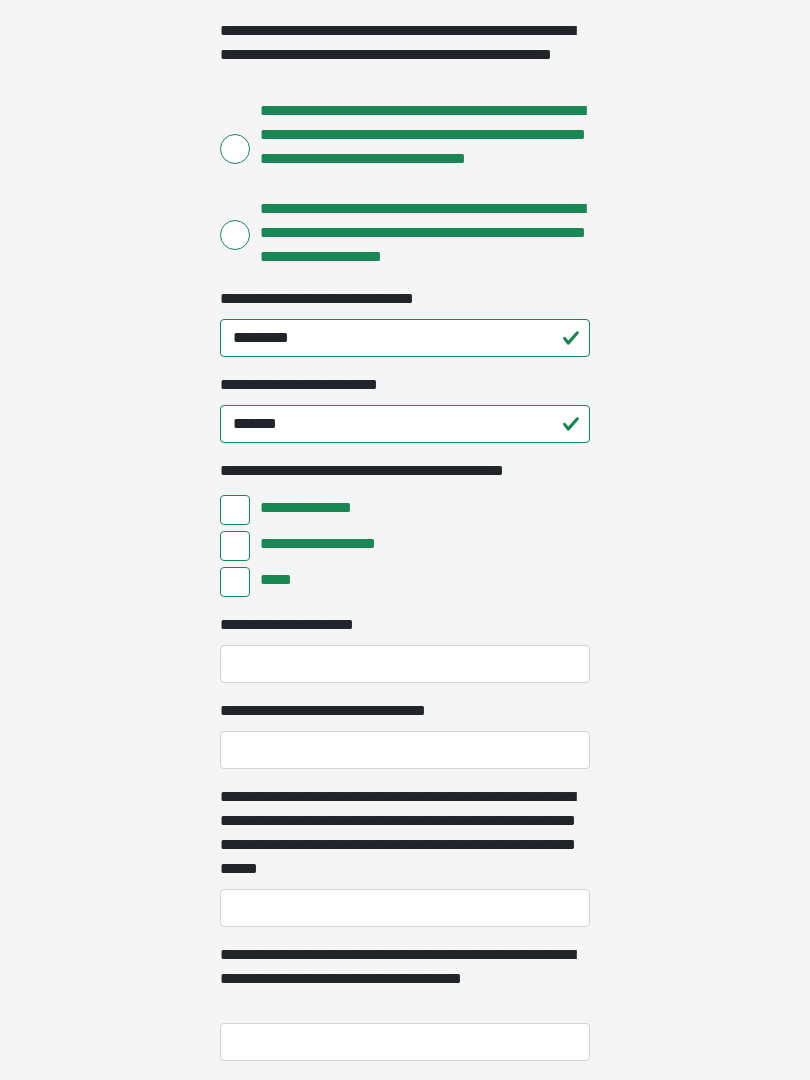 click on "*****" at bounding box center [235, 582] 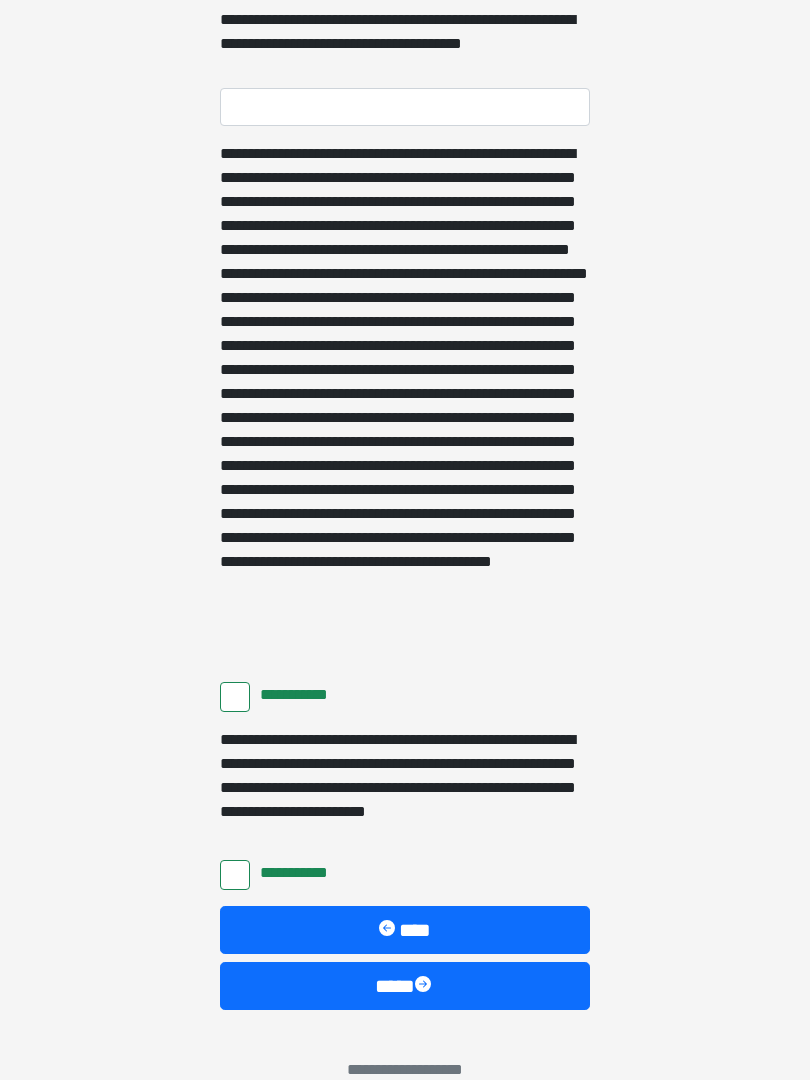 scroll, scrollTop: 1217, scrollLeft: 0, axis: vertical 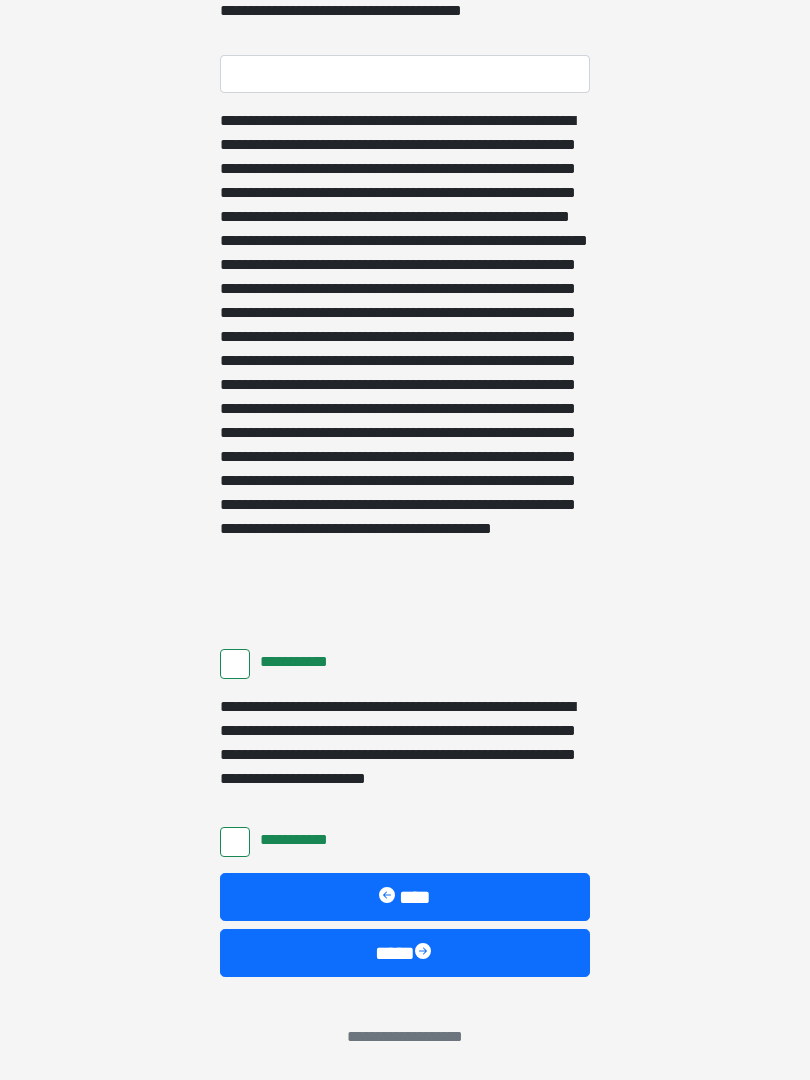 click on "****" at bounding box center (405, 953) 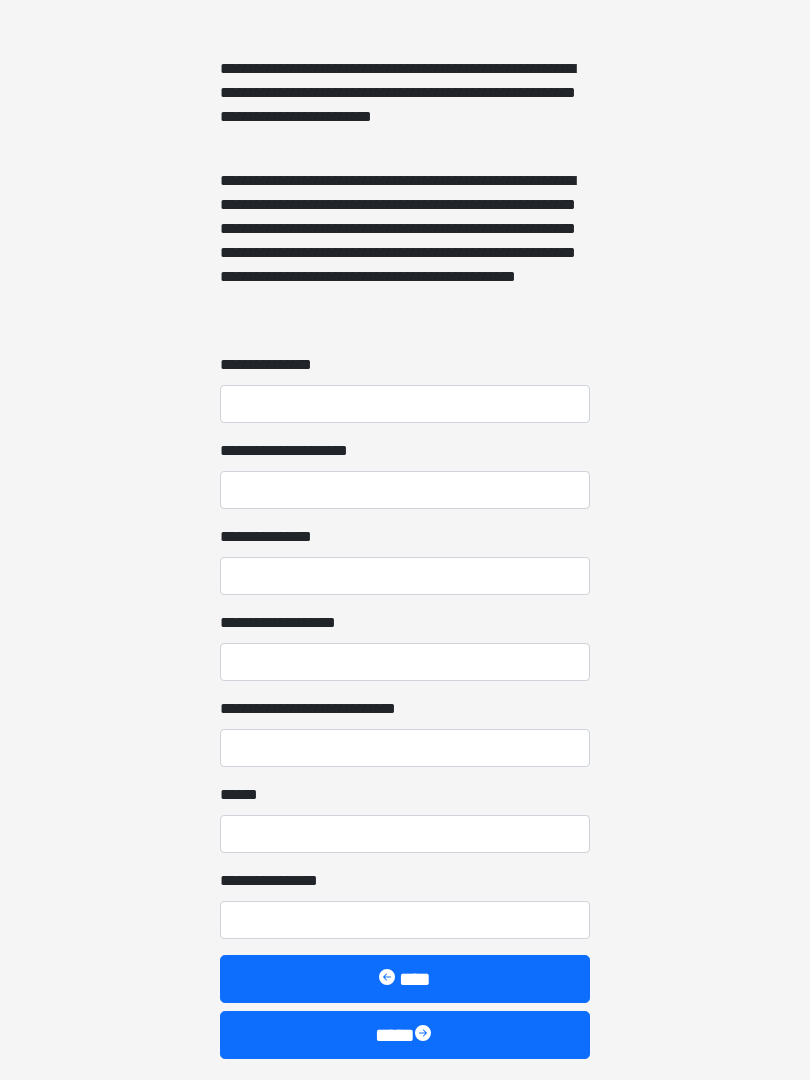 scroll, scrollTop: 1387, scrollLeft: 0, axis: vertical 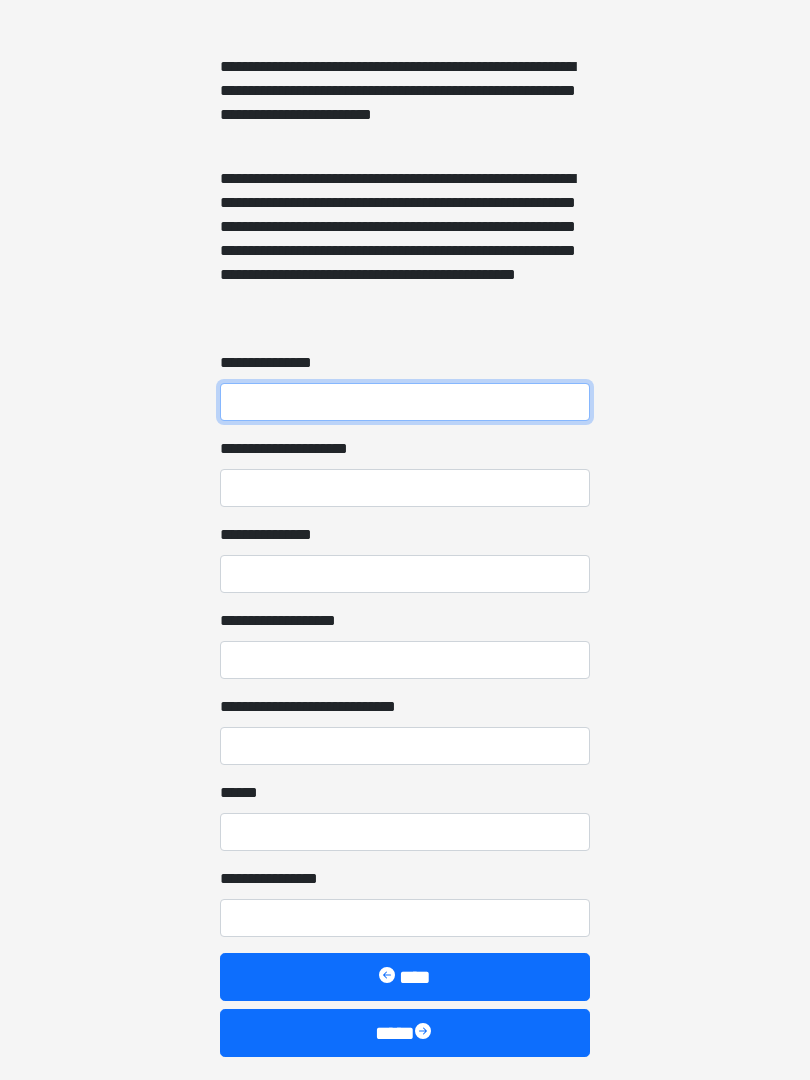 click on "**********" at bounding box center (405, 402) 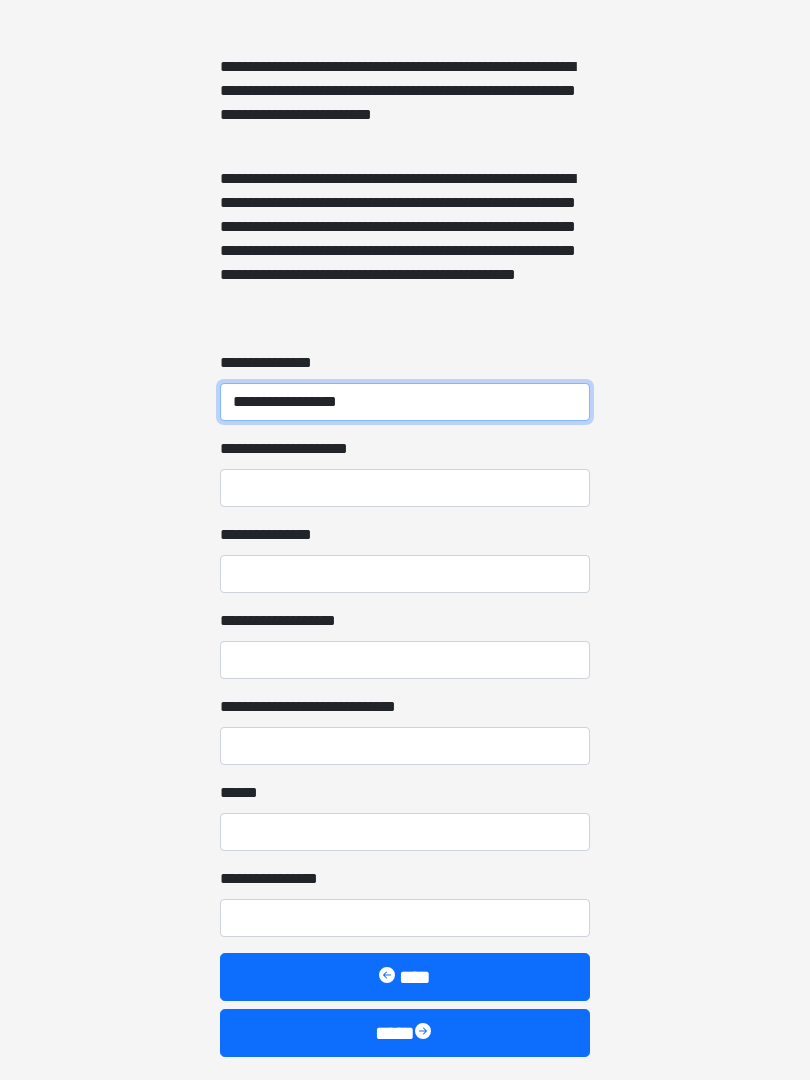 type on "**********" 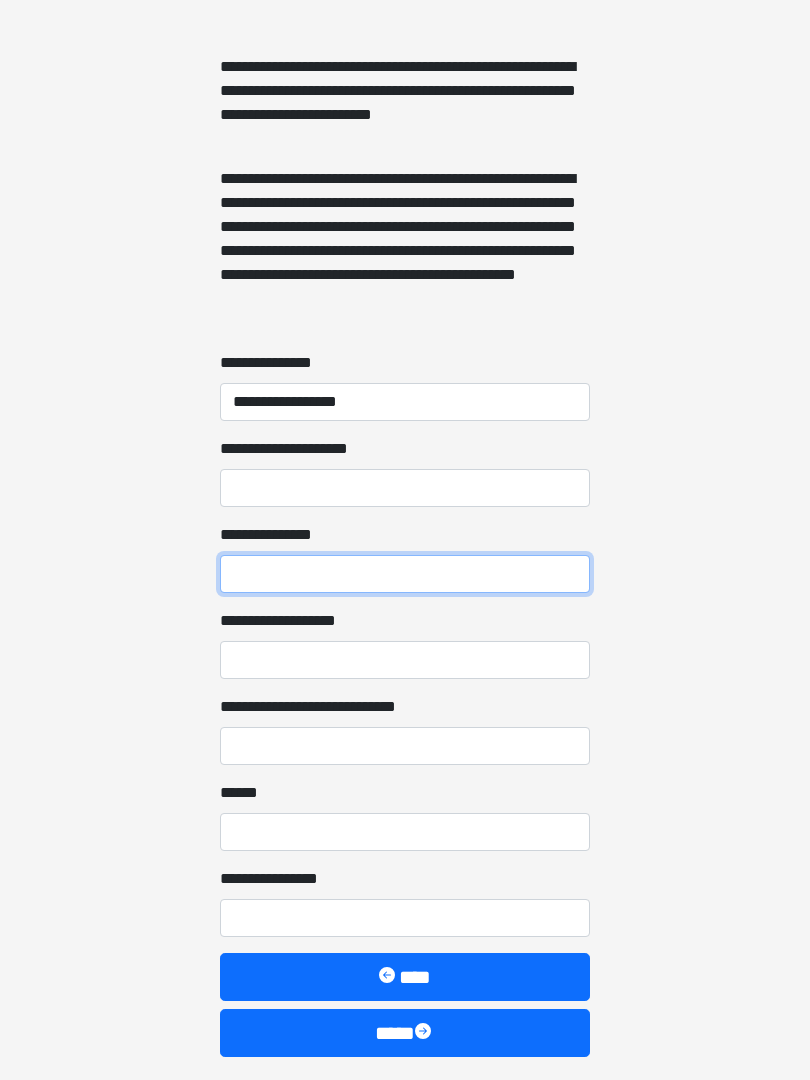 click on "**********" at bounding box center [405, 574] 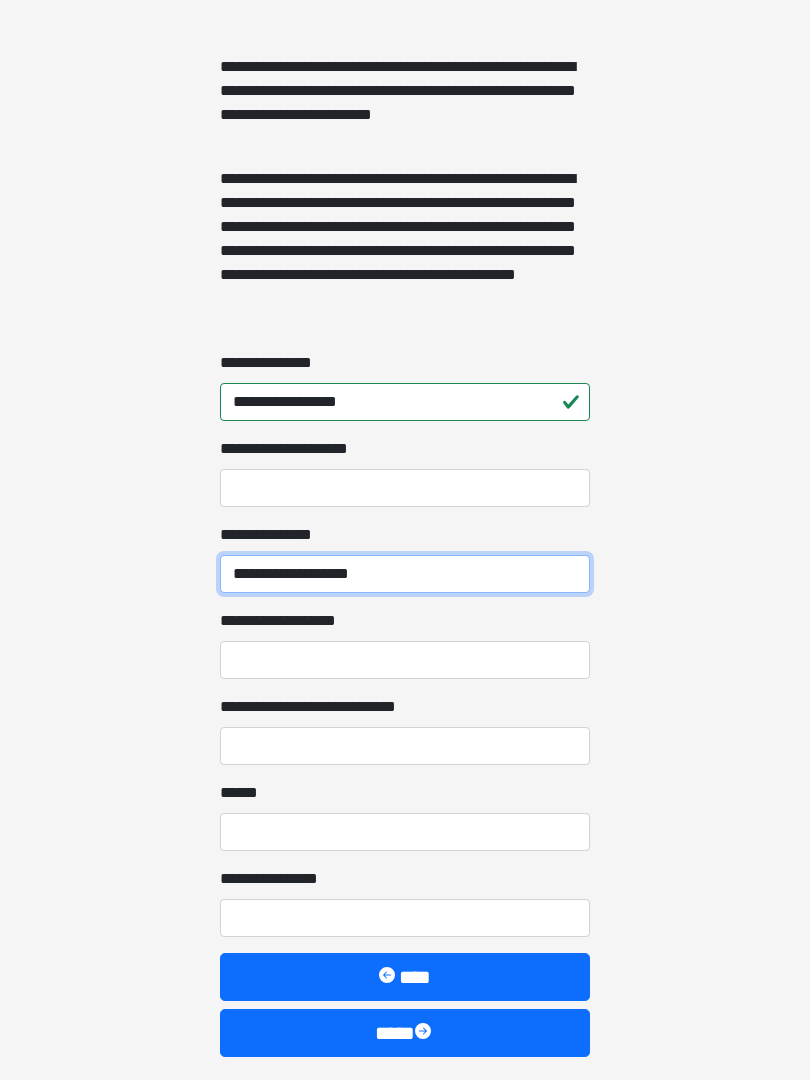 type on "**********" 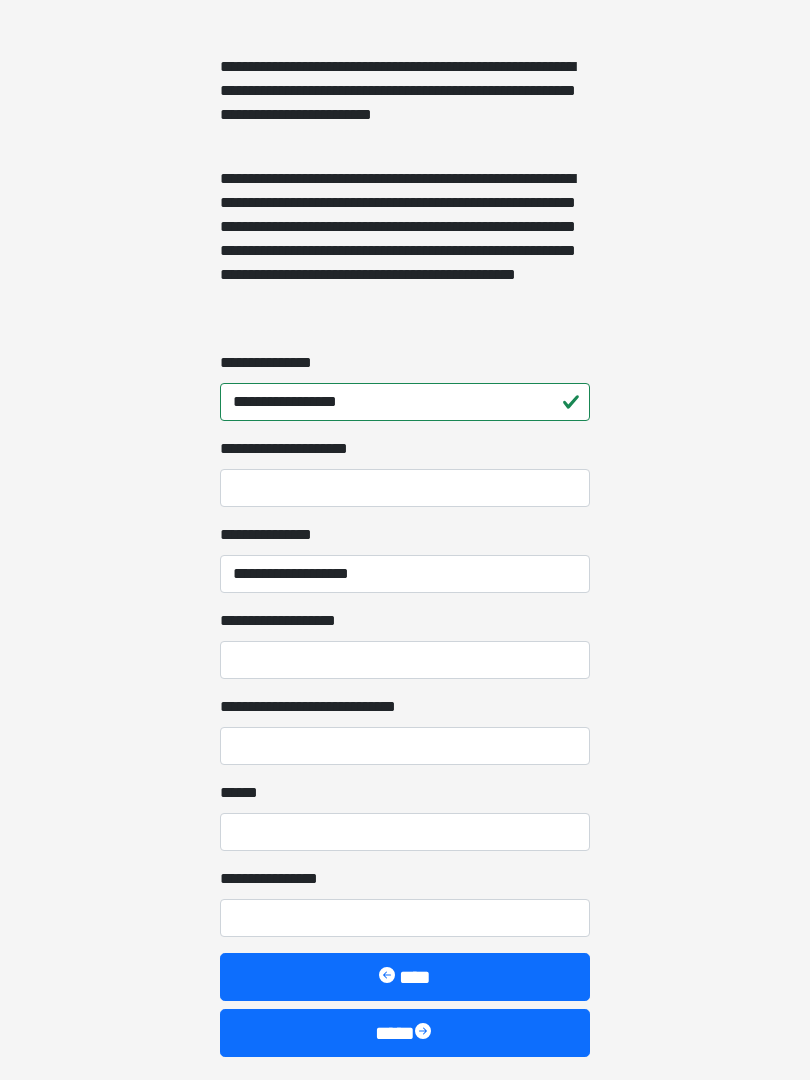 click on "**********" at bounding box center (405, 660) 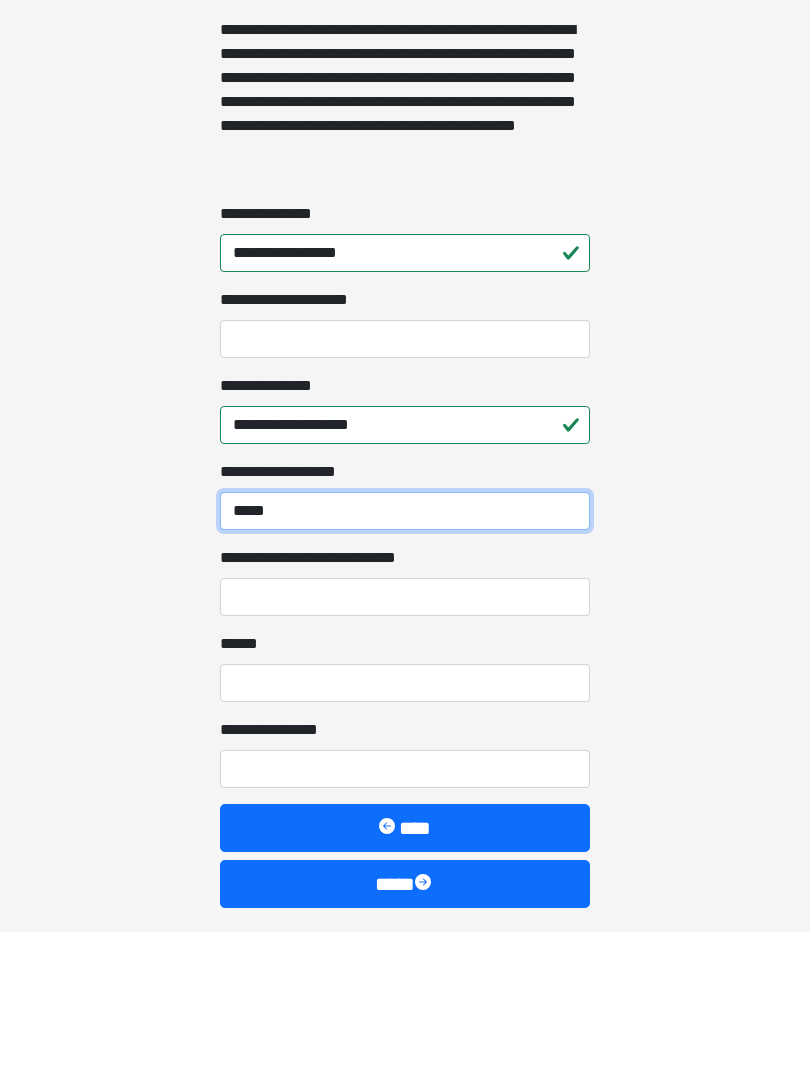type on "*****" 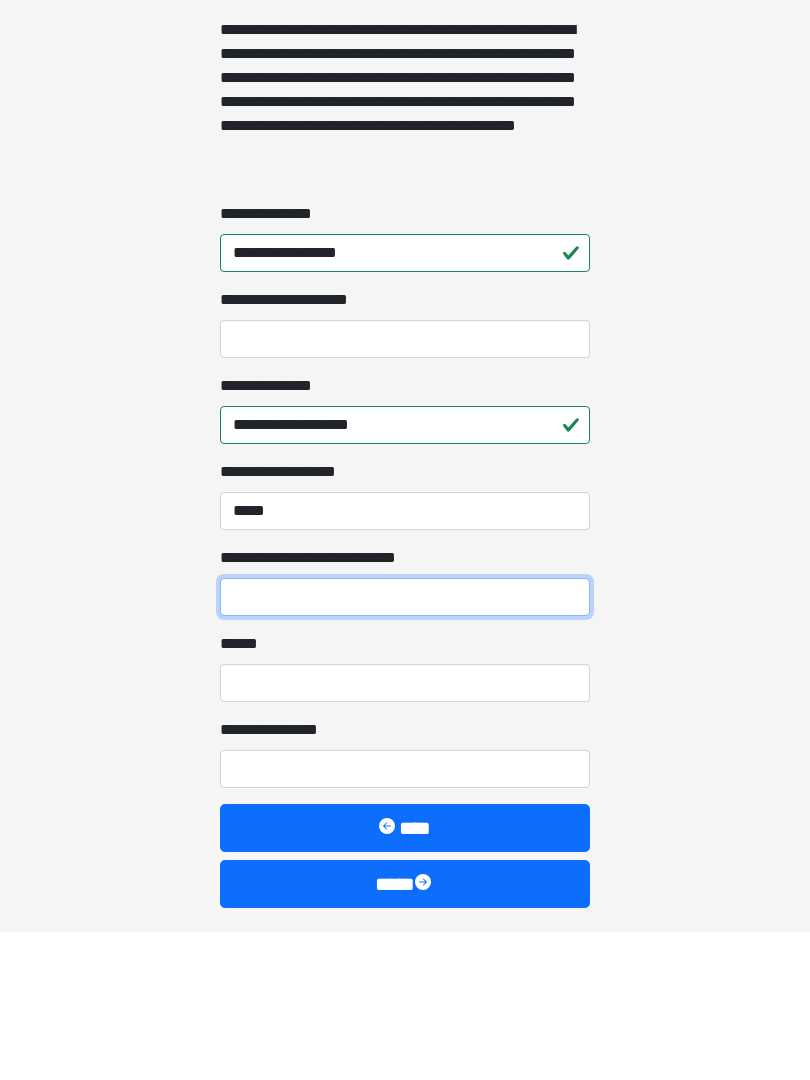 click on "**********" at bounding box center (405, 746) 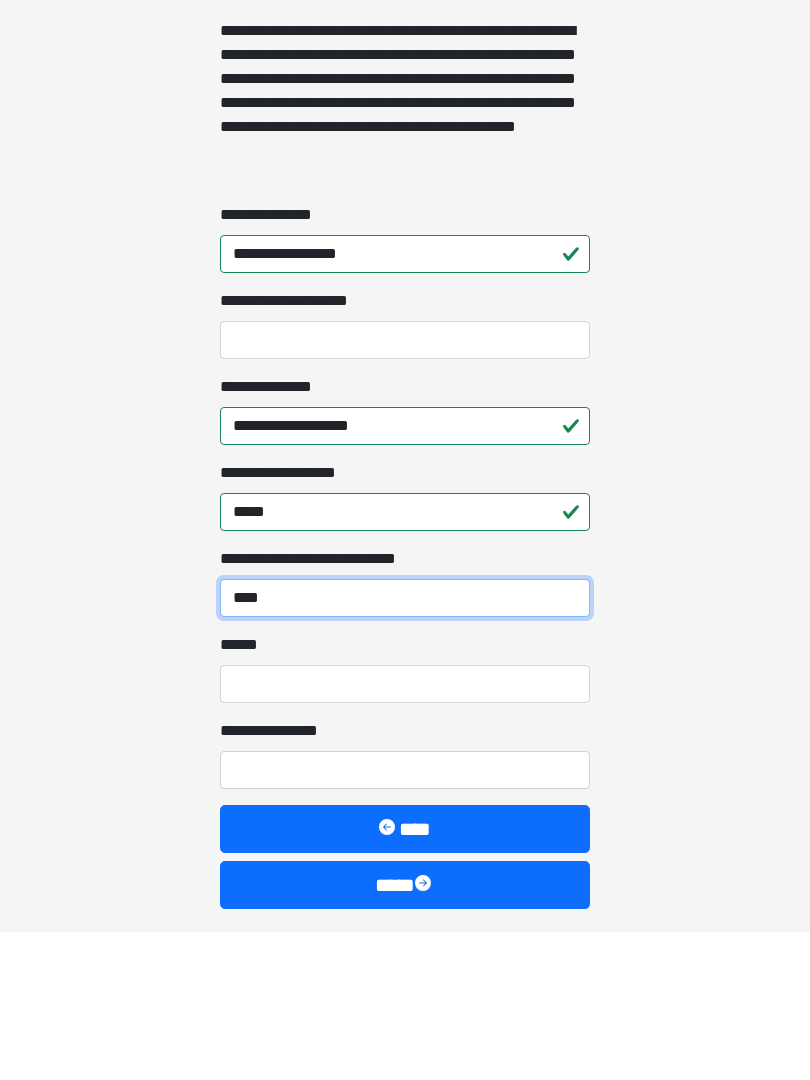 type on "****" 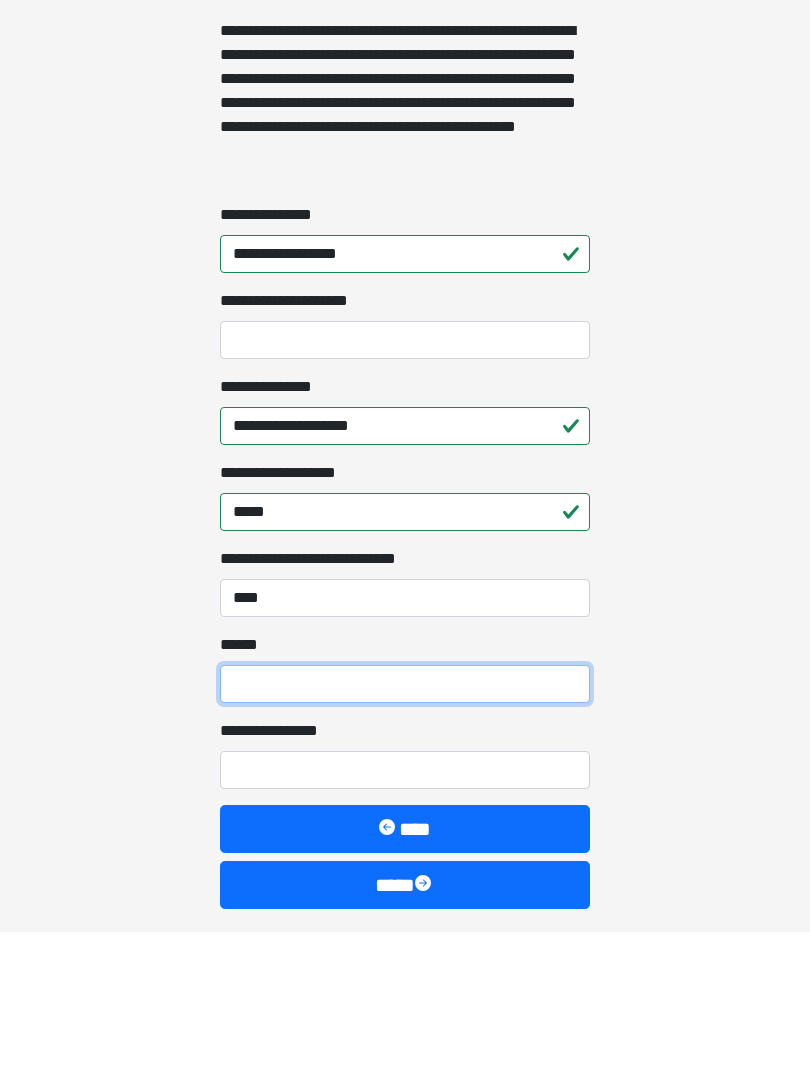 click on "**** *" at bounding box center (405, 832) 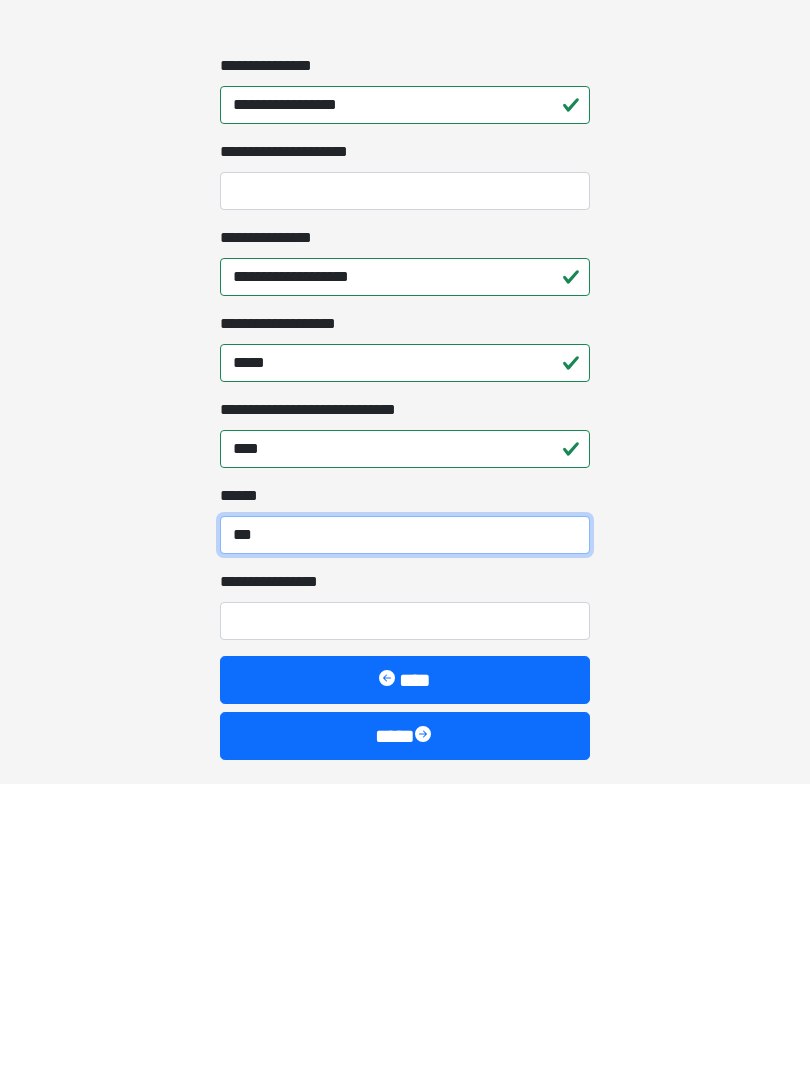 type on "***" 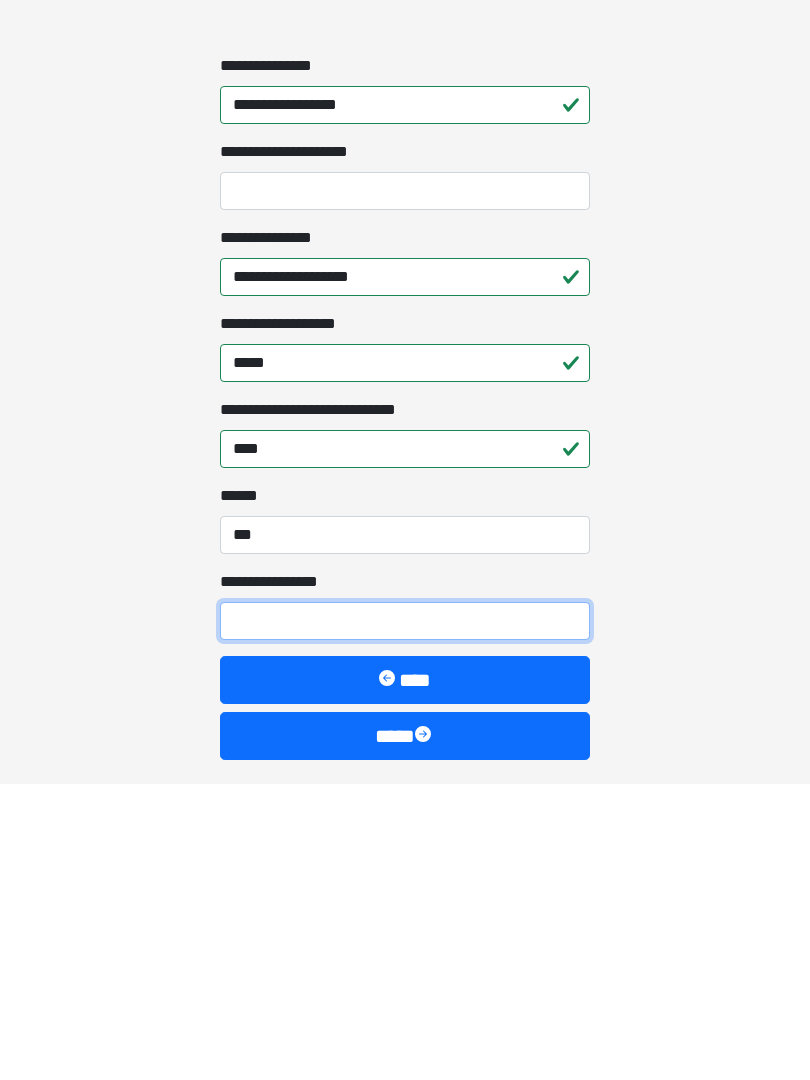 click on "**********" at bounding box center [405, 918] 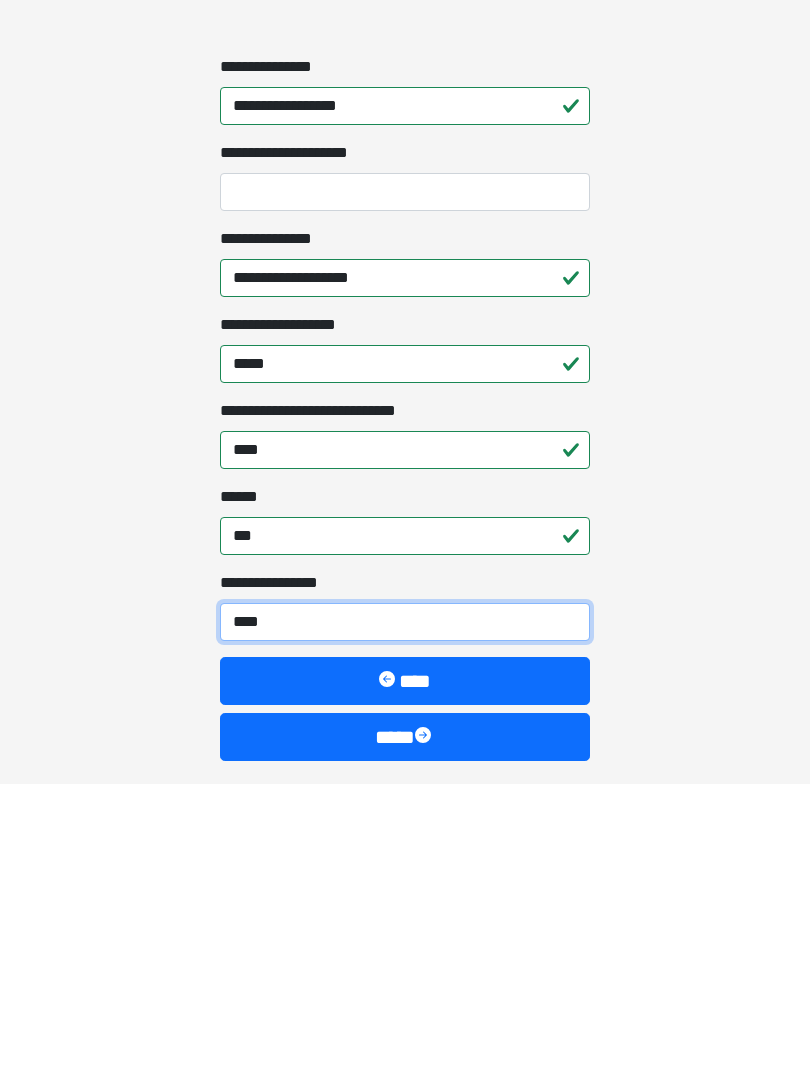 type on "*****" 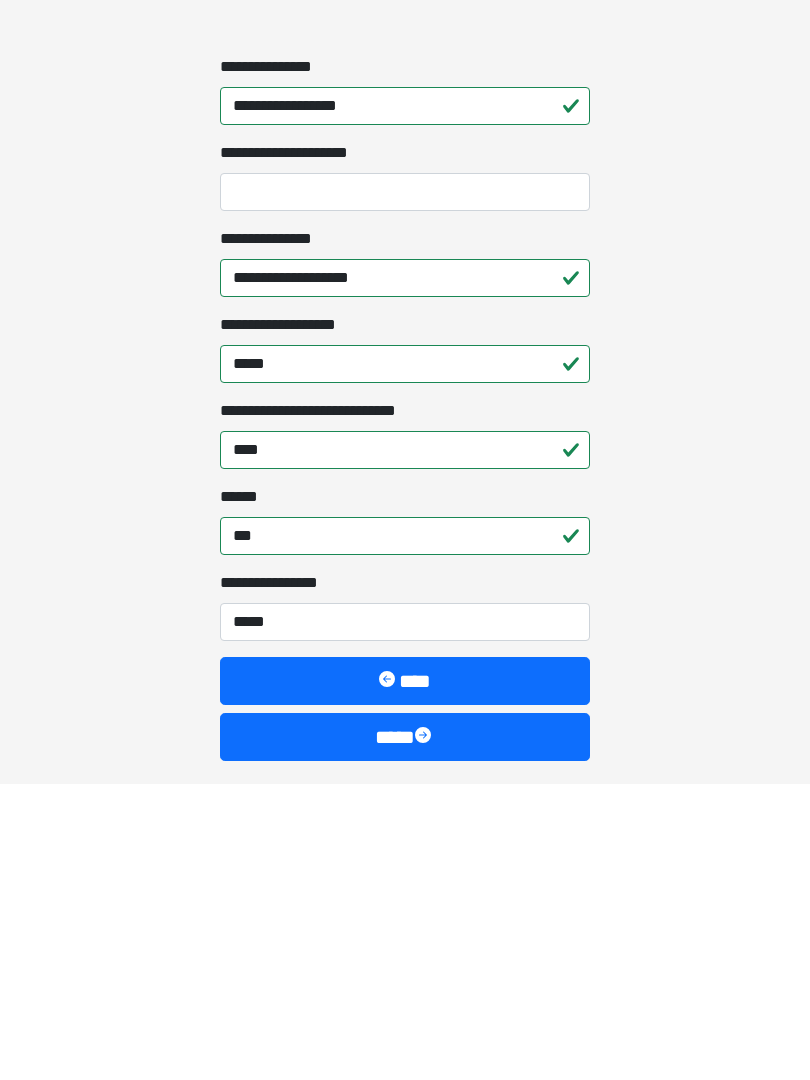 click on "****" at bounding box center [405, 1033] 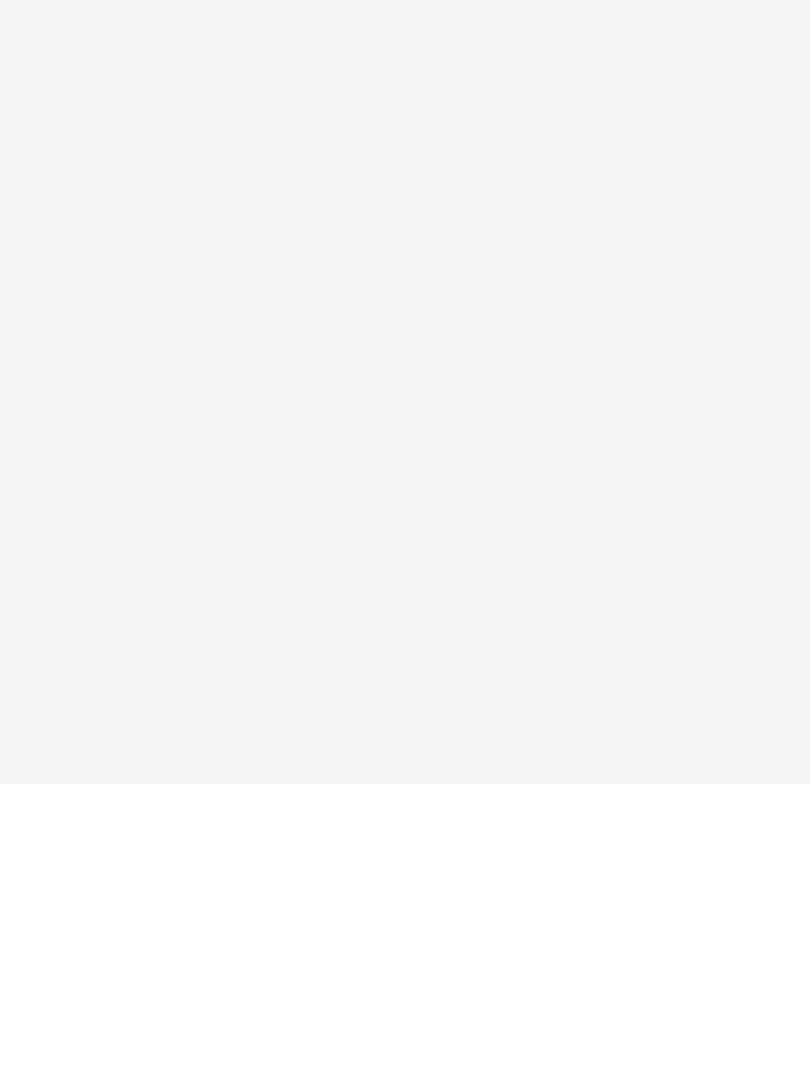 scroll, scrollTop: 0, scrollLeft: 0, axis: both 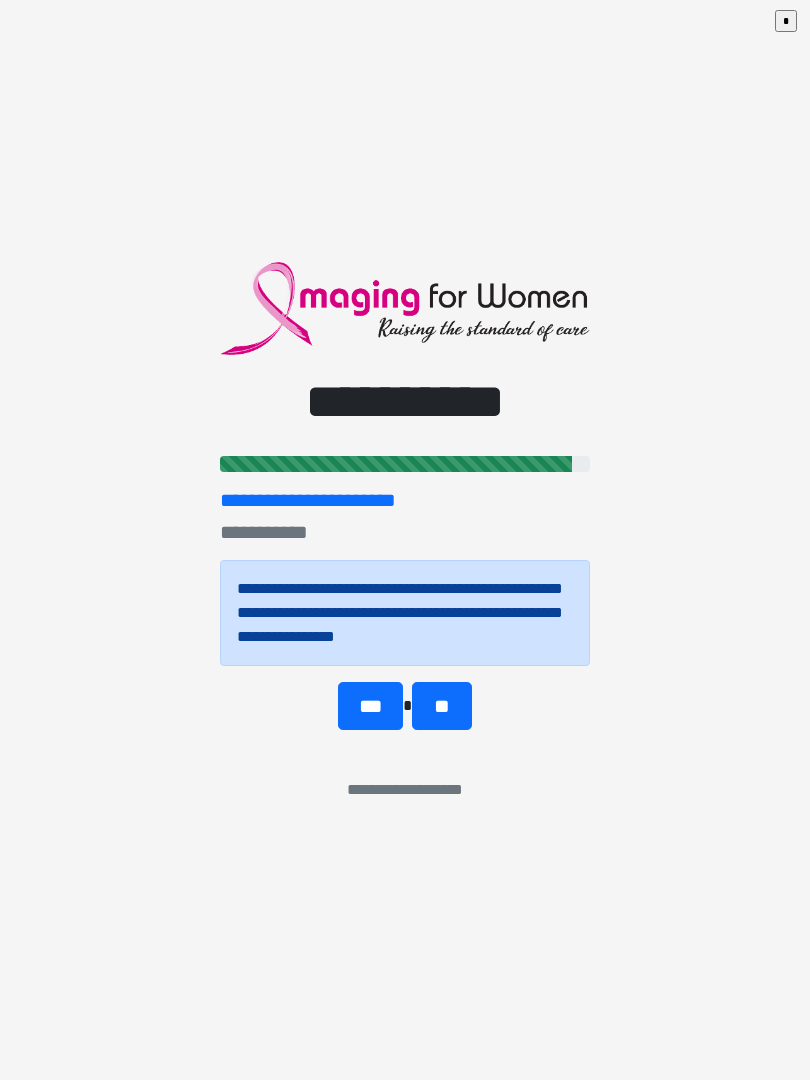 click on "***" at bounding box center [370, 706] 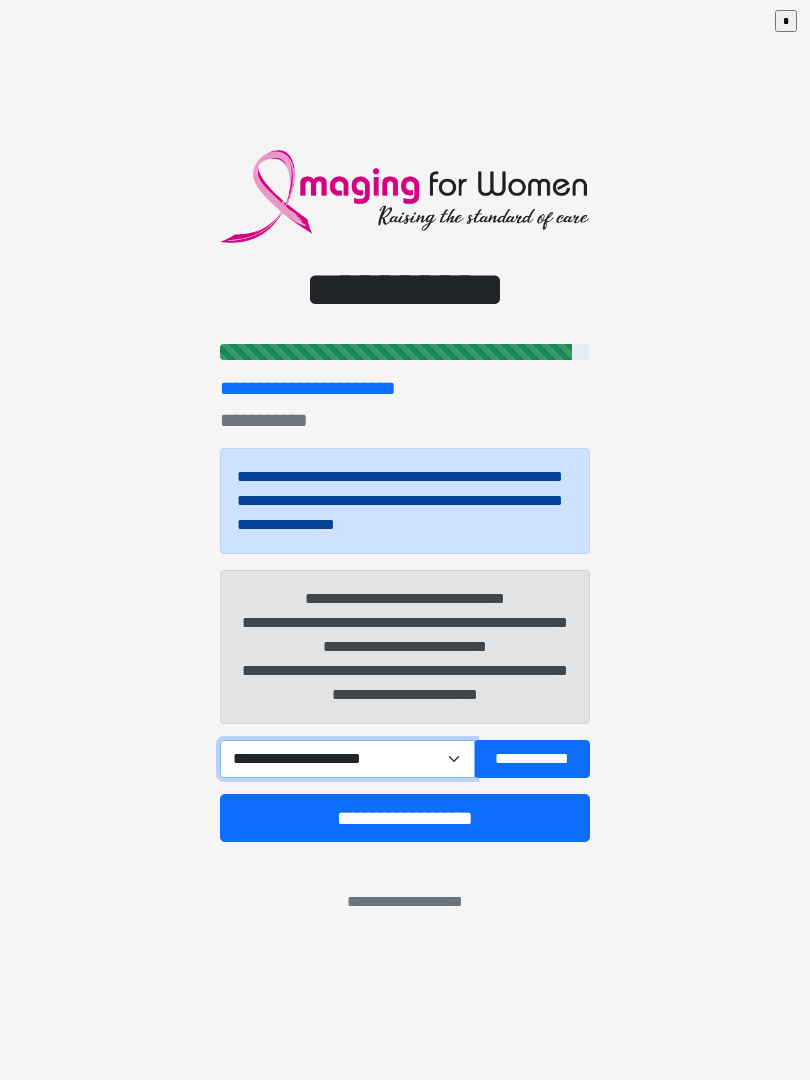click on "**********" at bounding box center [347, 759] 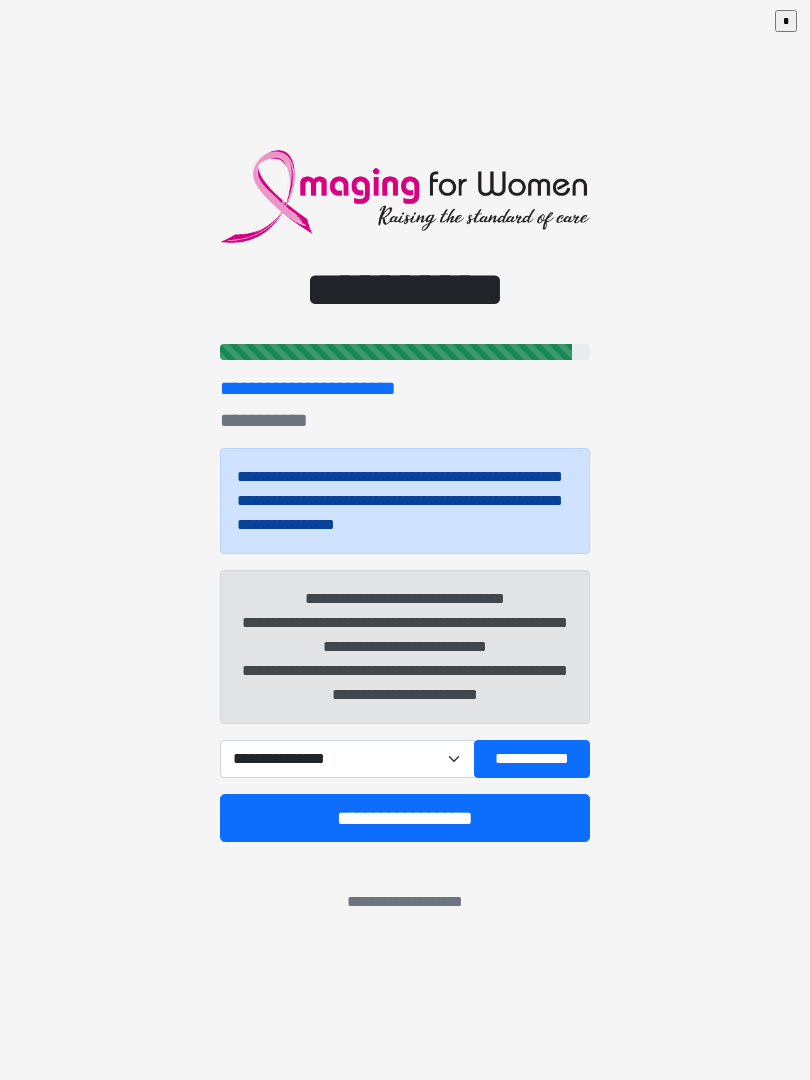 click on "**********" at bounding box center [405, 818] 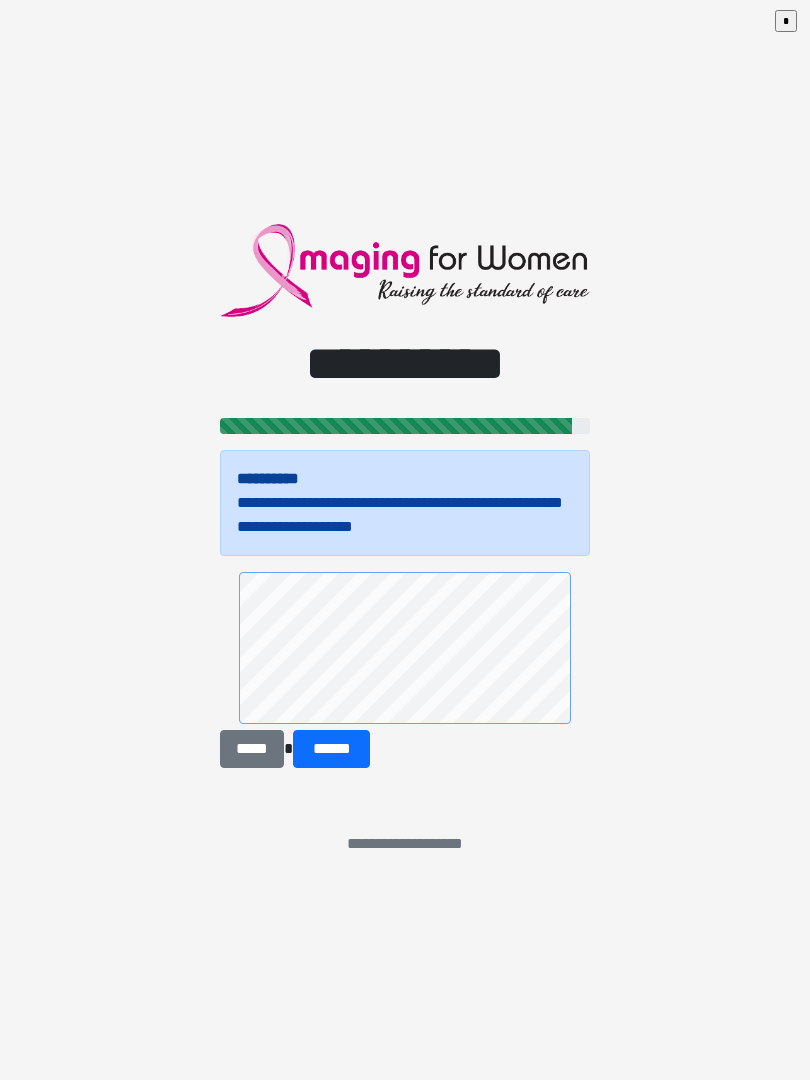 click on "******" at bounding box center (331, 749) 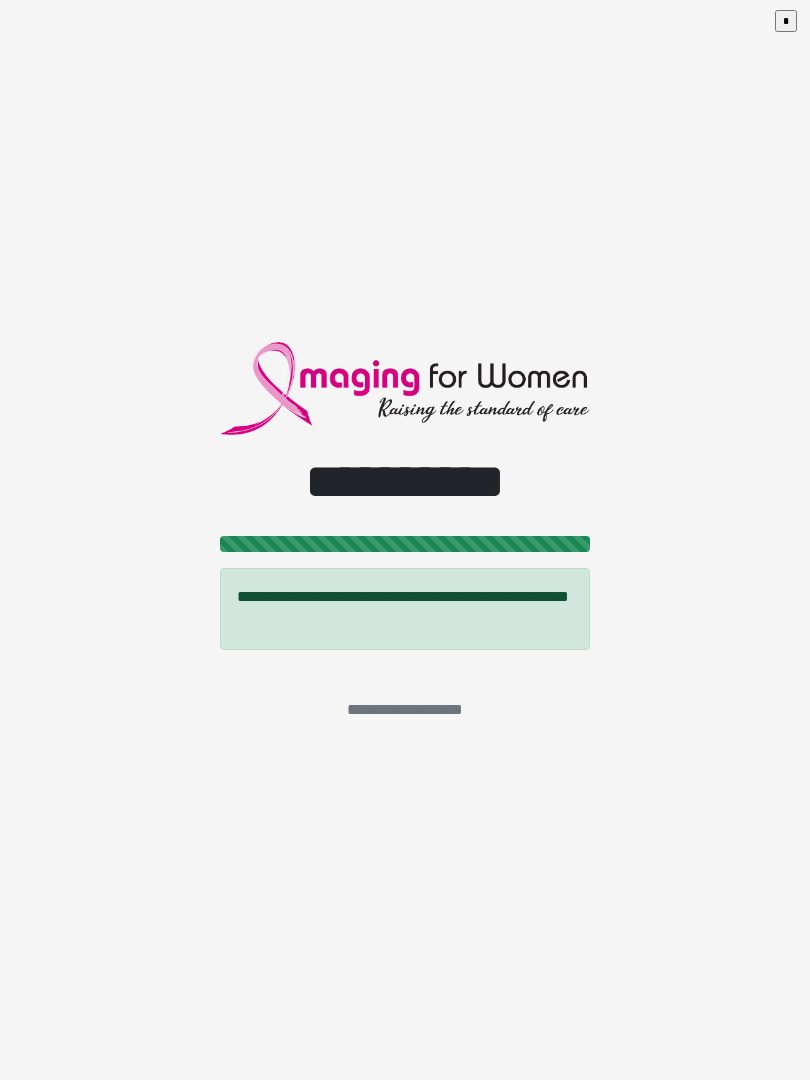 click on "**********" at bounding box center [405, 540] 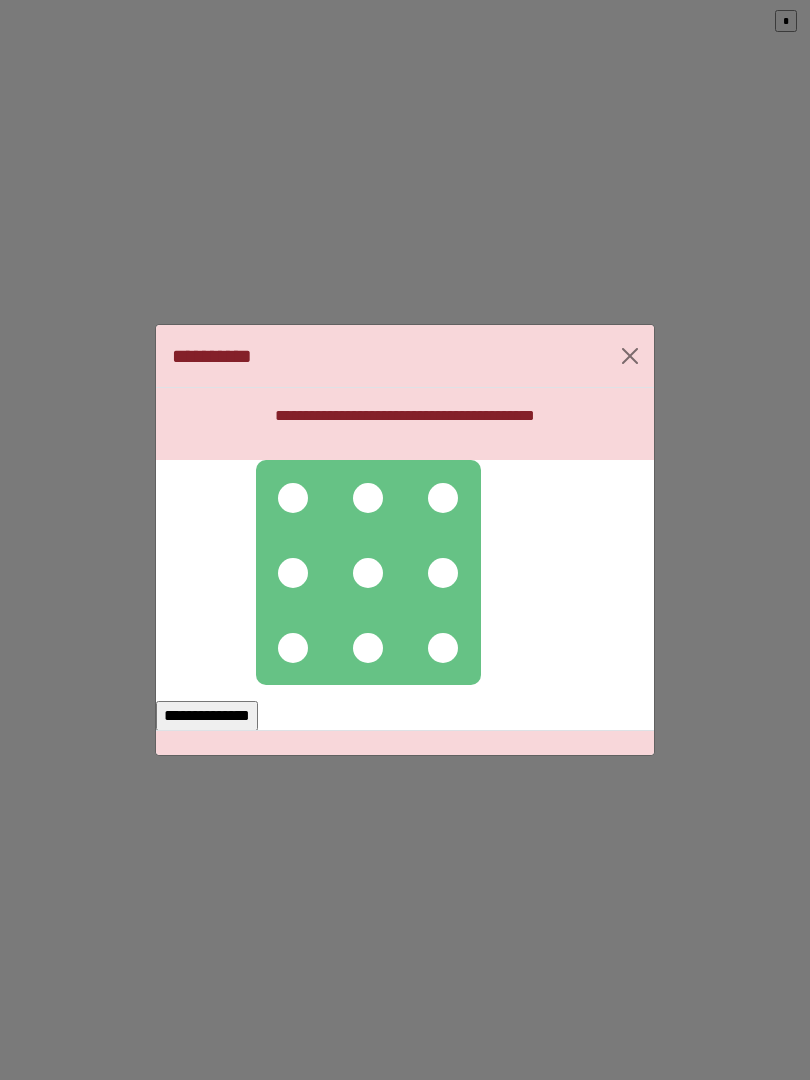 click at bounding box center [293, 498] 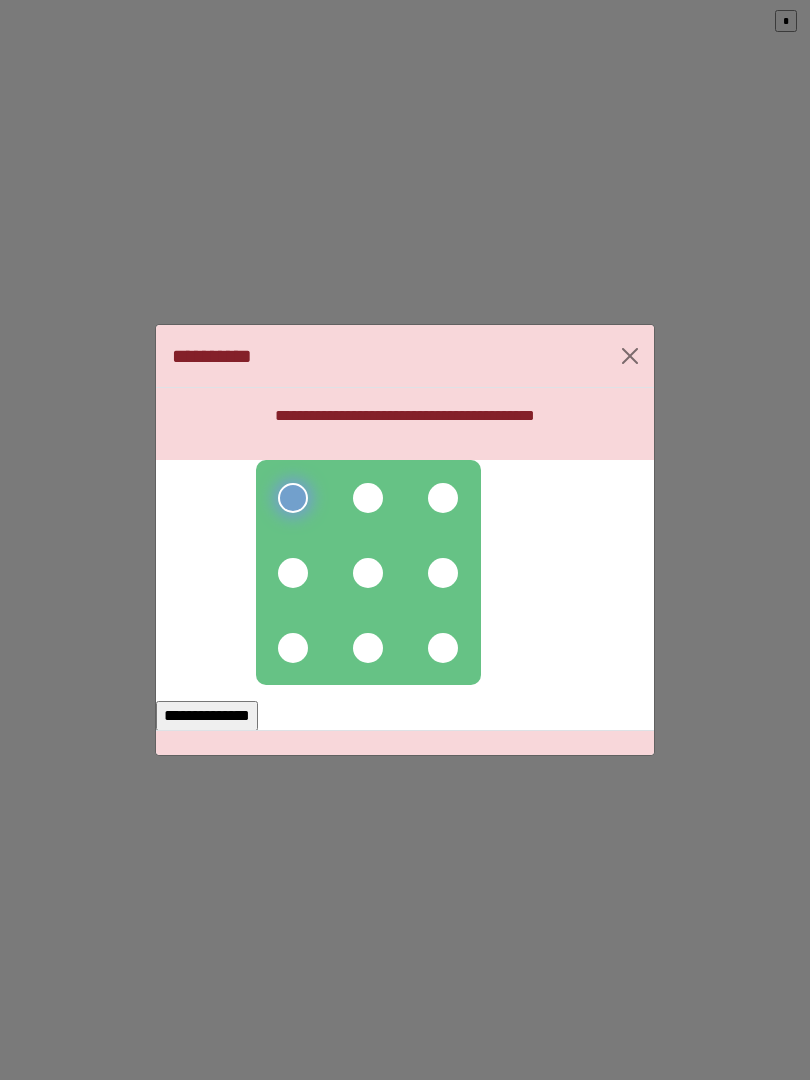 click at bounding box center [368, 498] 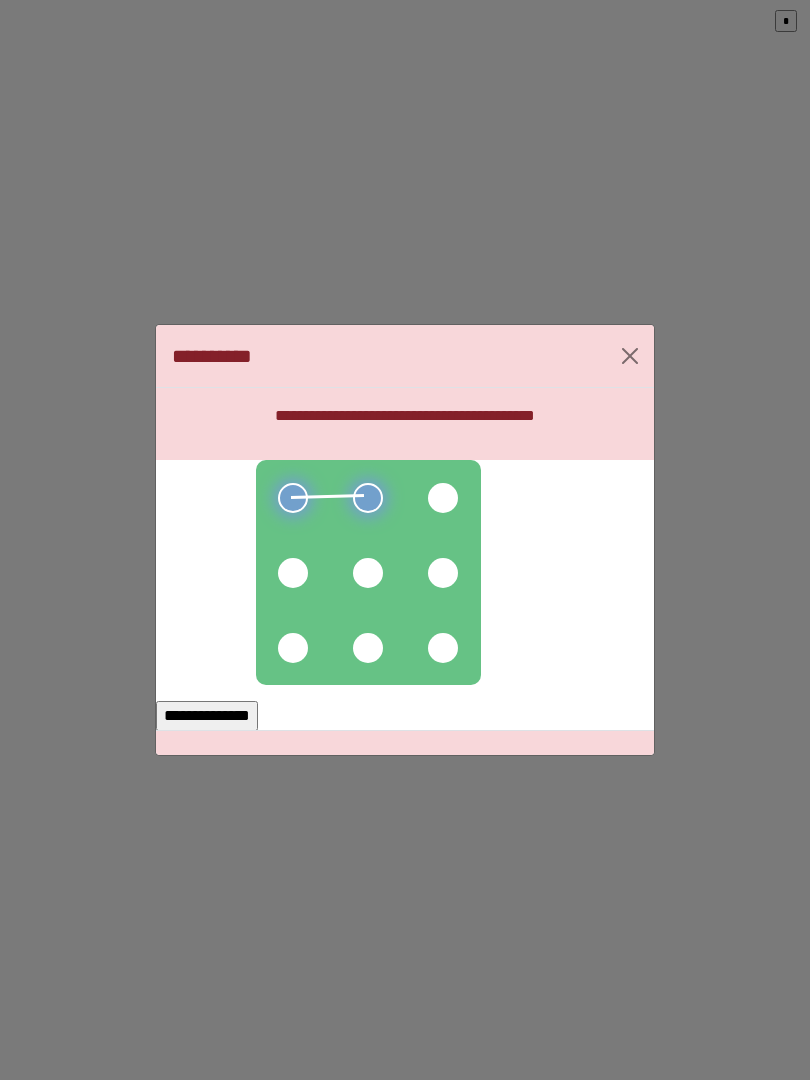 click at bounding box center (368, 573) 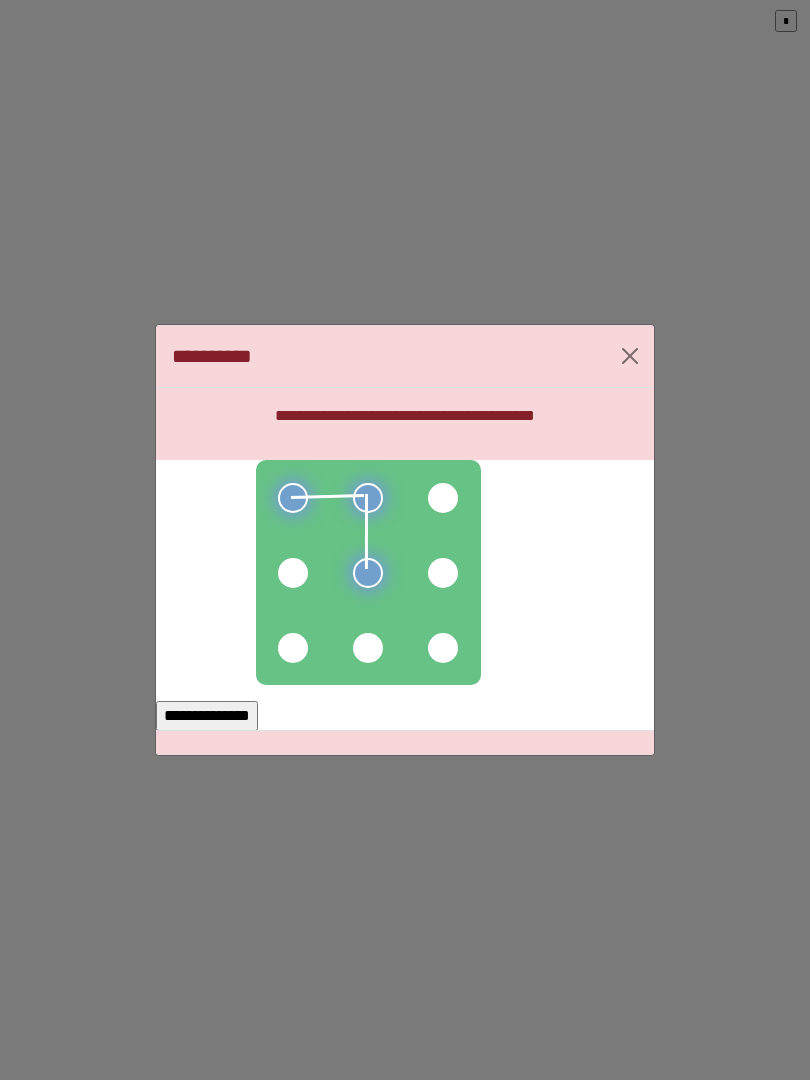 click at bounding box center [293, 648] 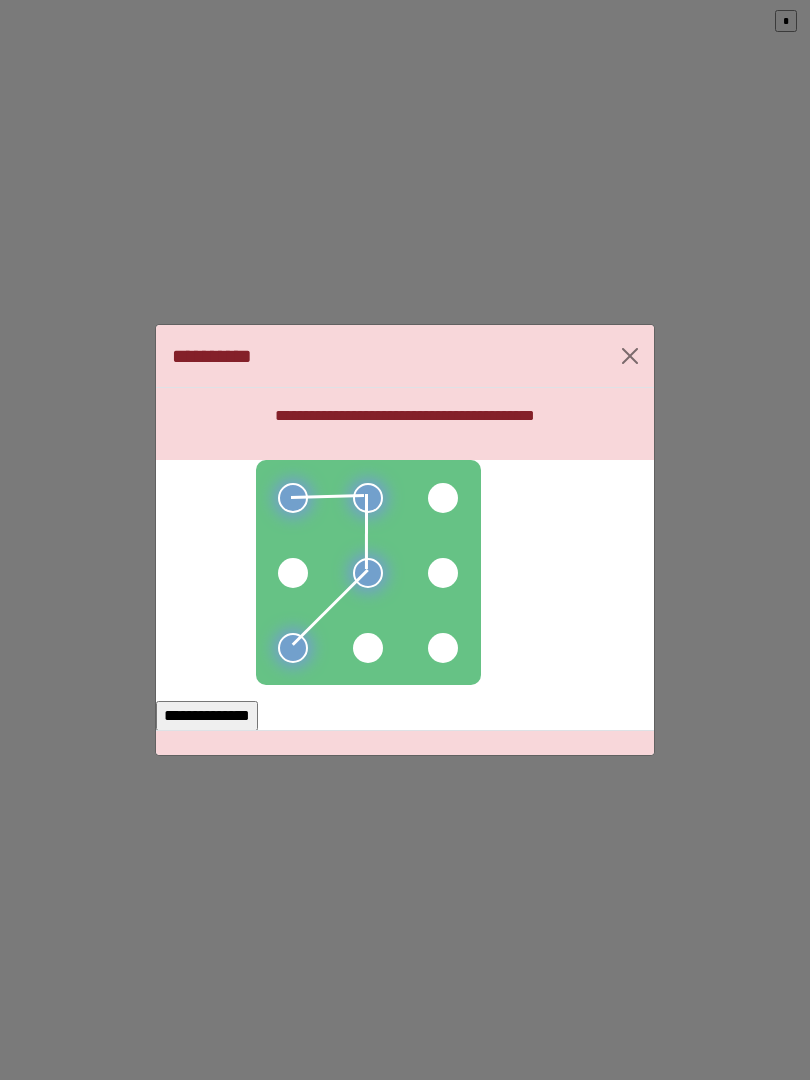 click on "**********" at bounding box center (207, 716) 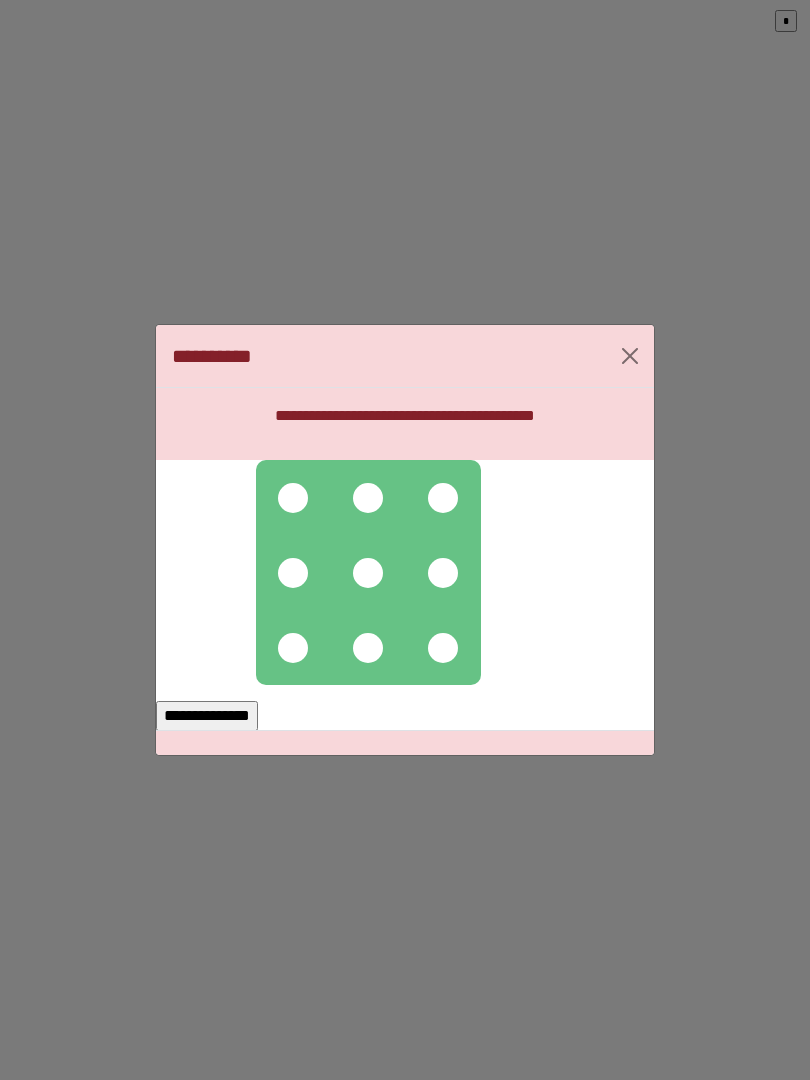 click at bounding box center (368, 573) 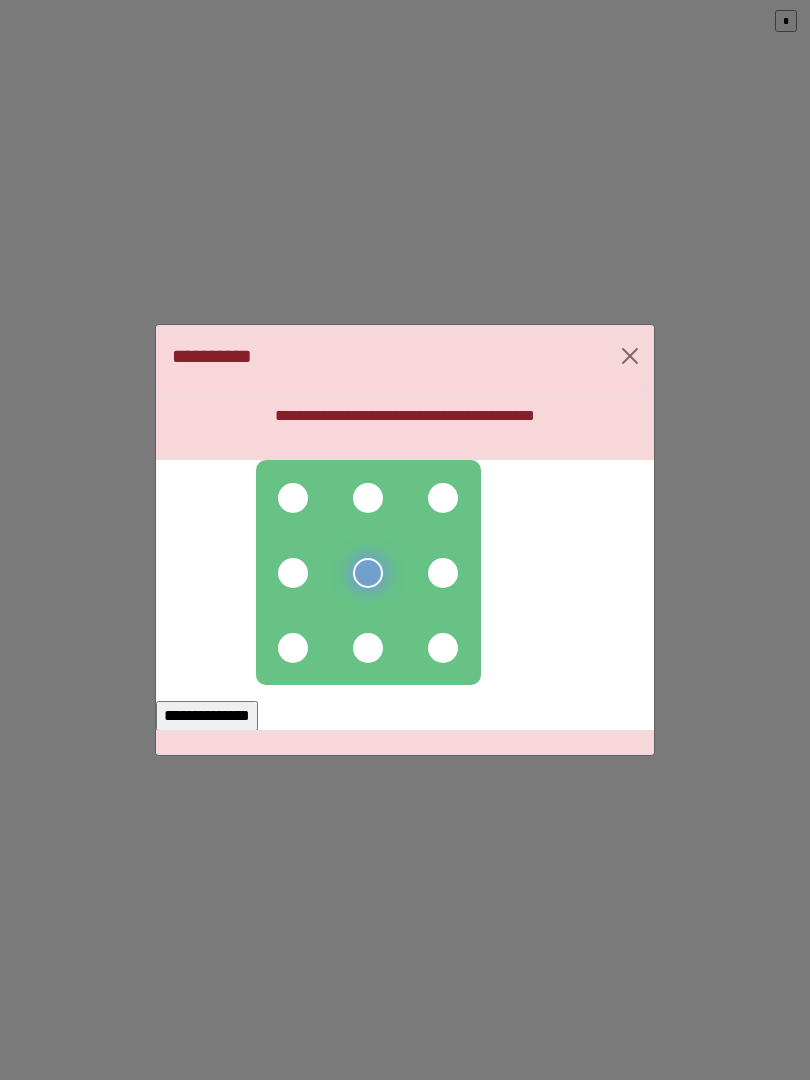 click at bounding box center (293, 648) 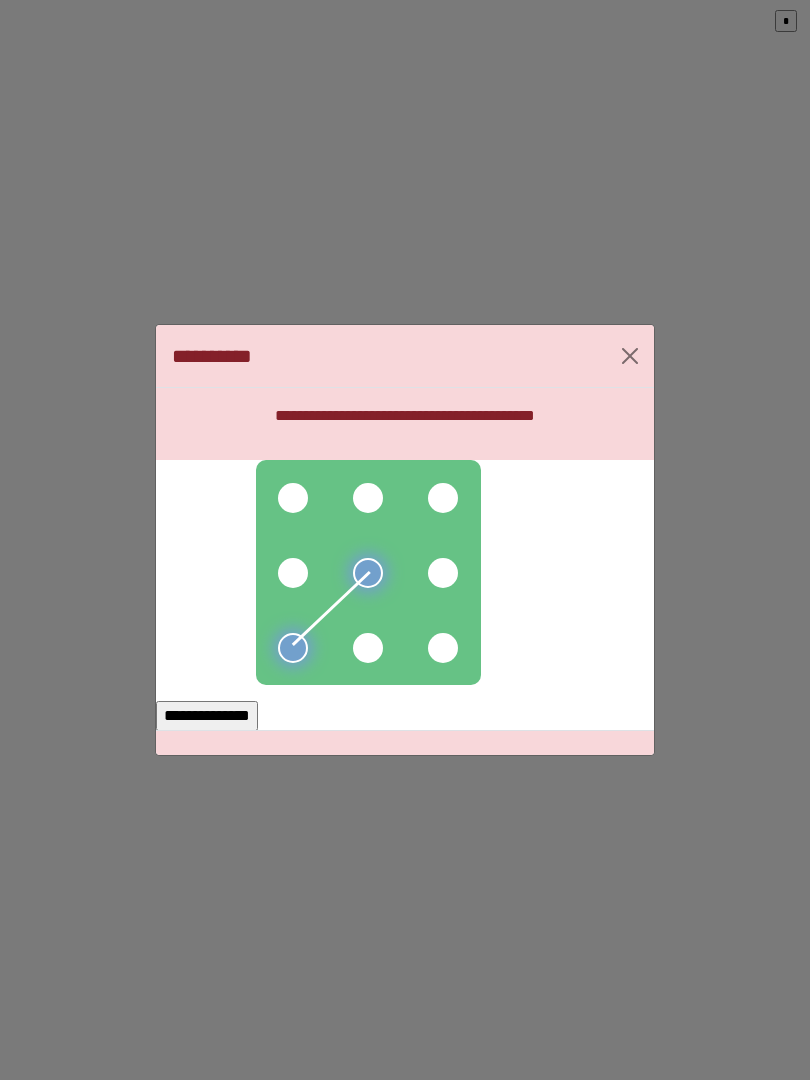click at bounding box center [368, 498] 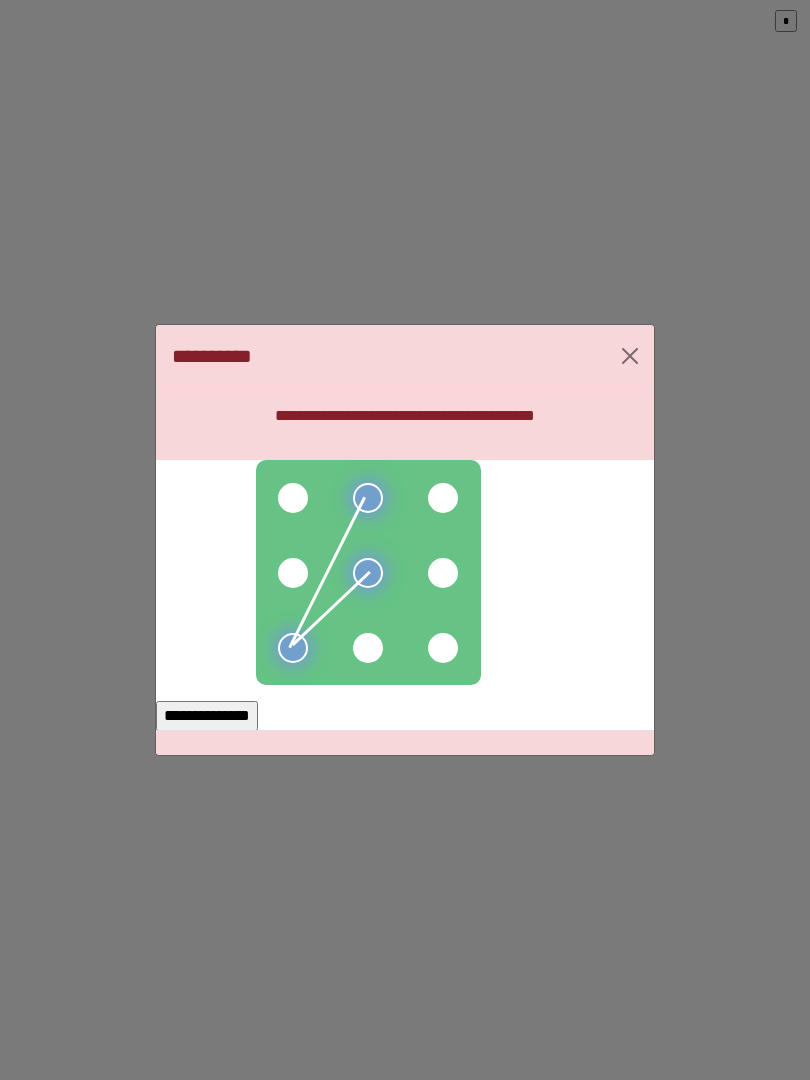 click at bounding box center [293, 573] 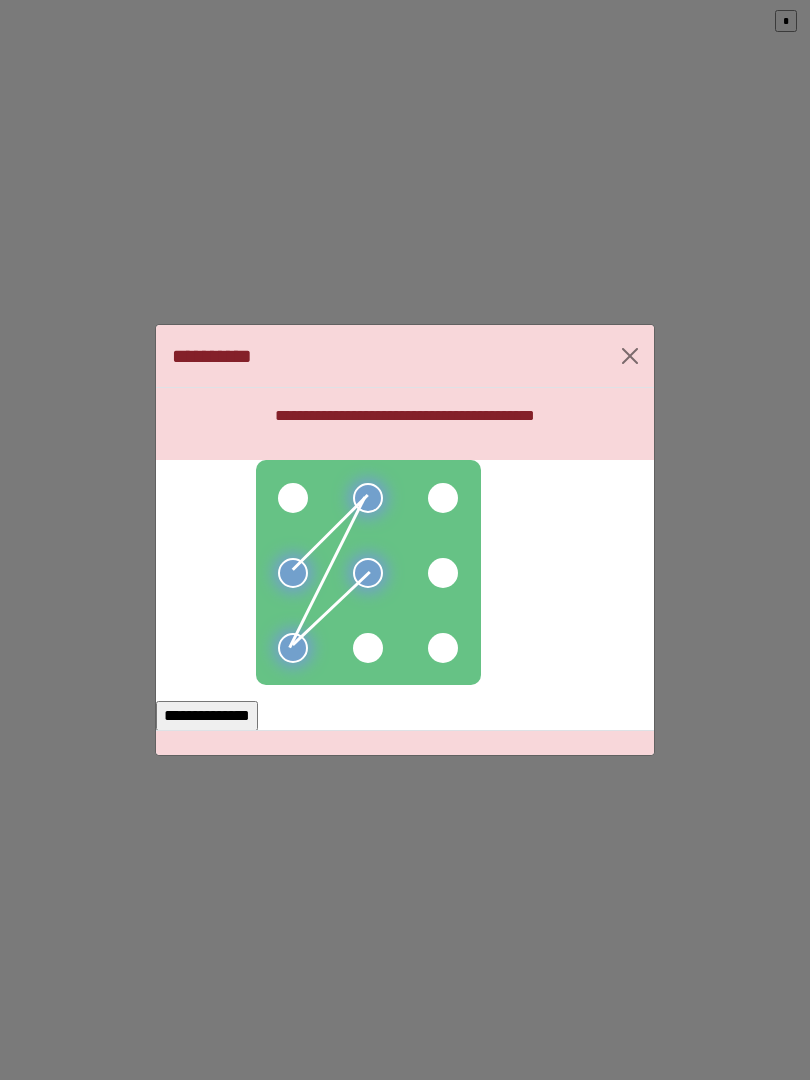 click at bounding box center [293, 498] 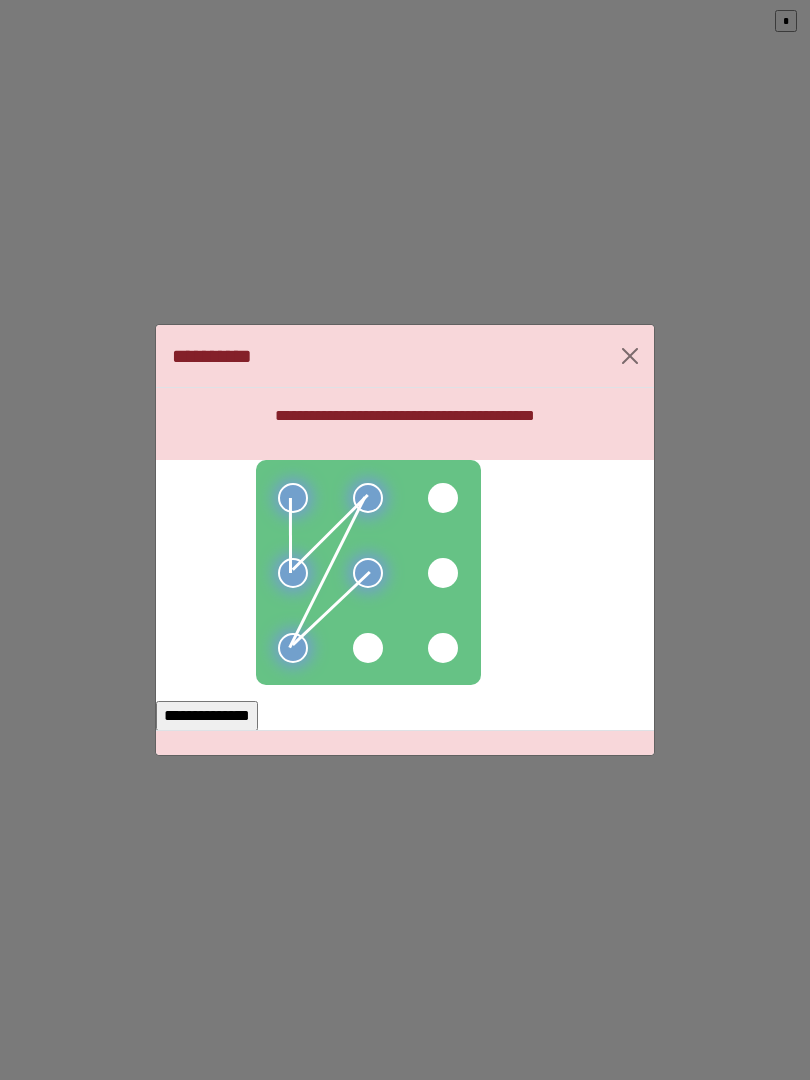 click on "**********" at bounding box center (207, 716) 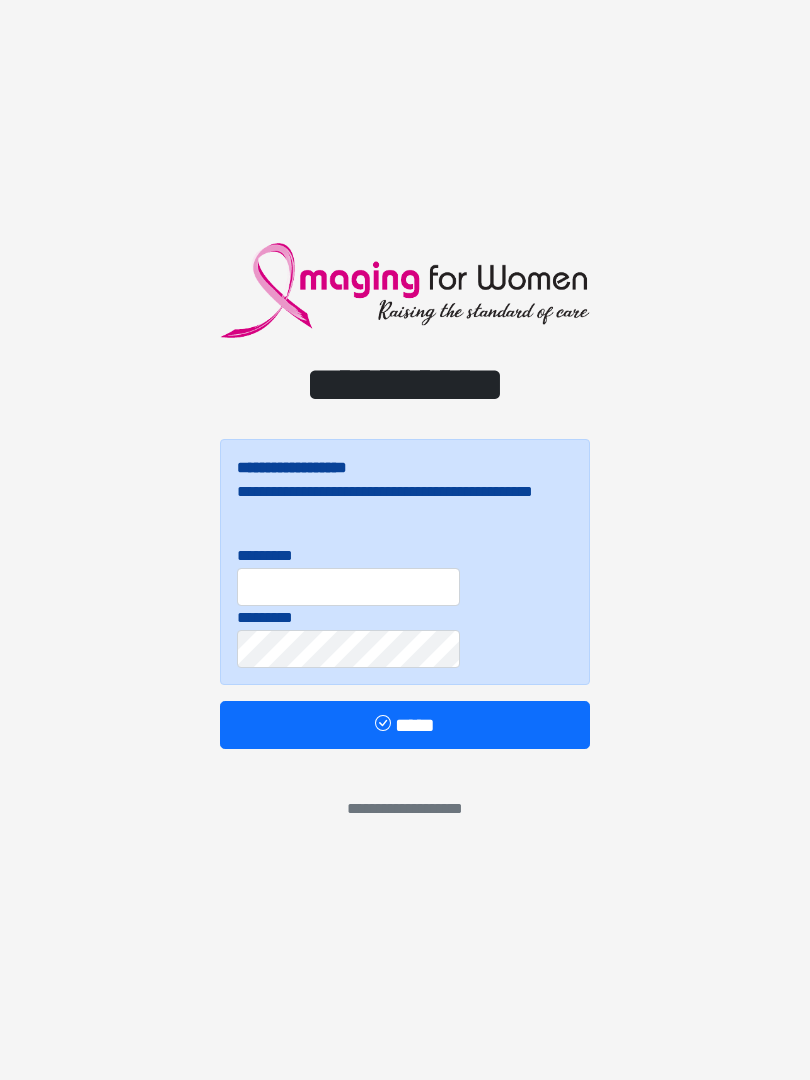 scroll, scrollTop: 0, scrollLeft: 0, axis: both 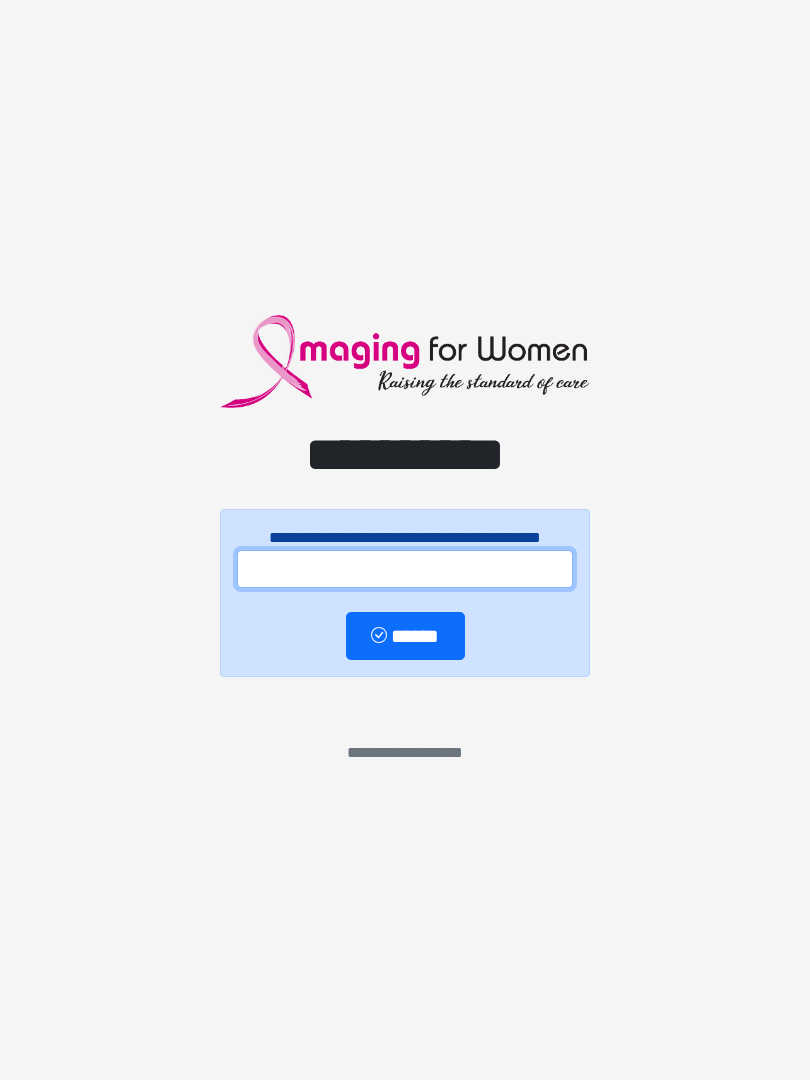 click at bounding box center [405, 569] 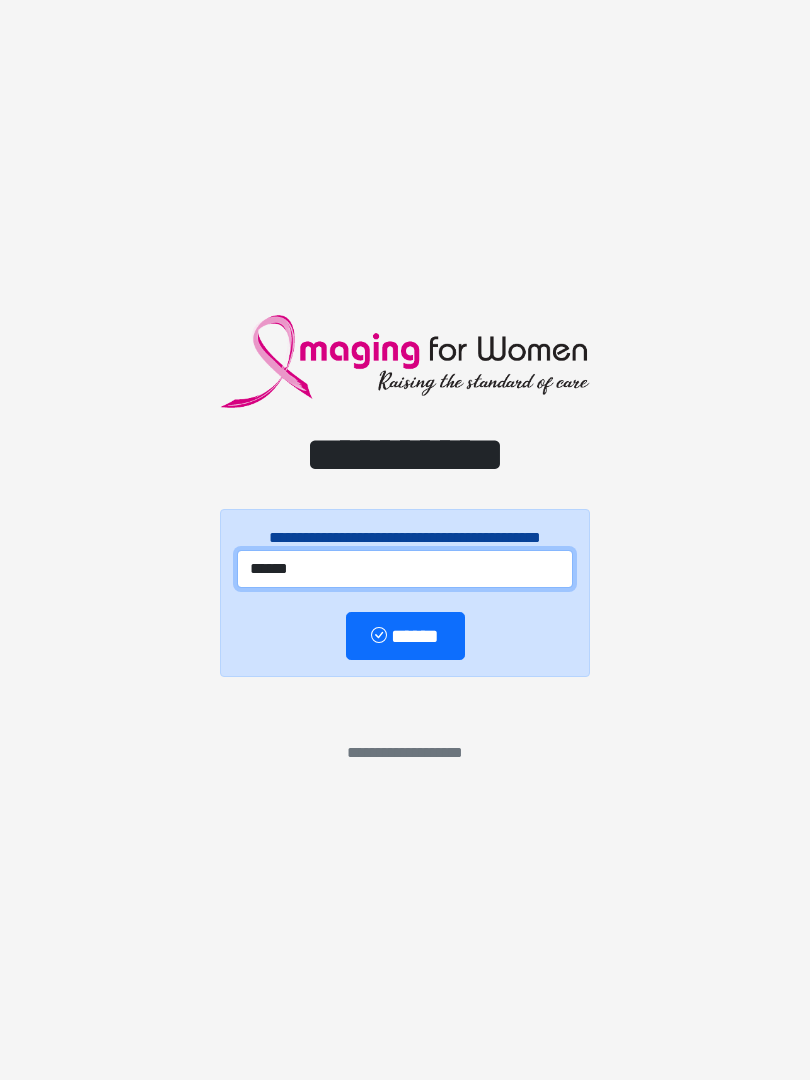 type on "******" 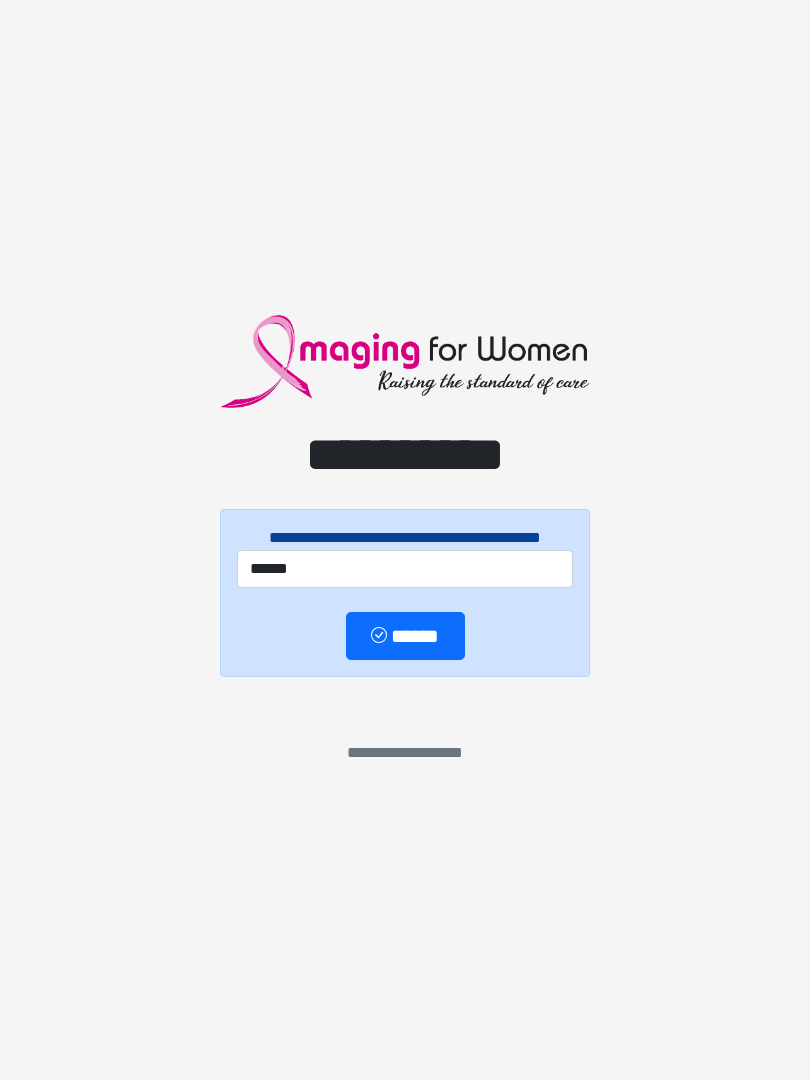 click on "******" at bounding box center (405, 636) 